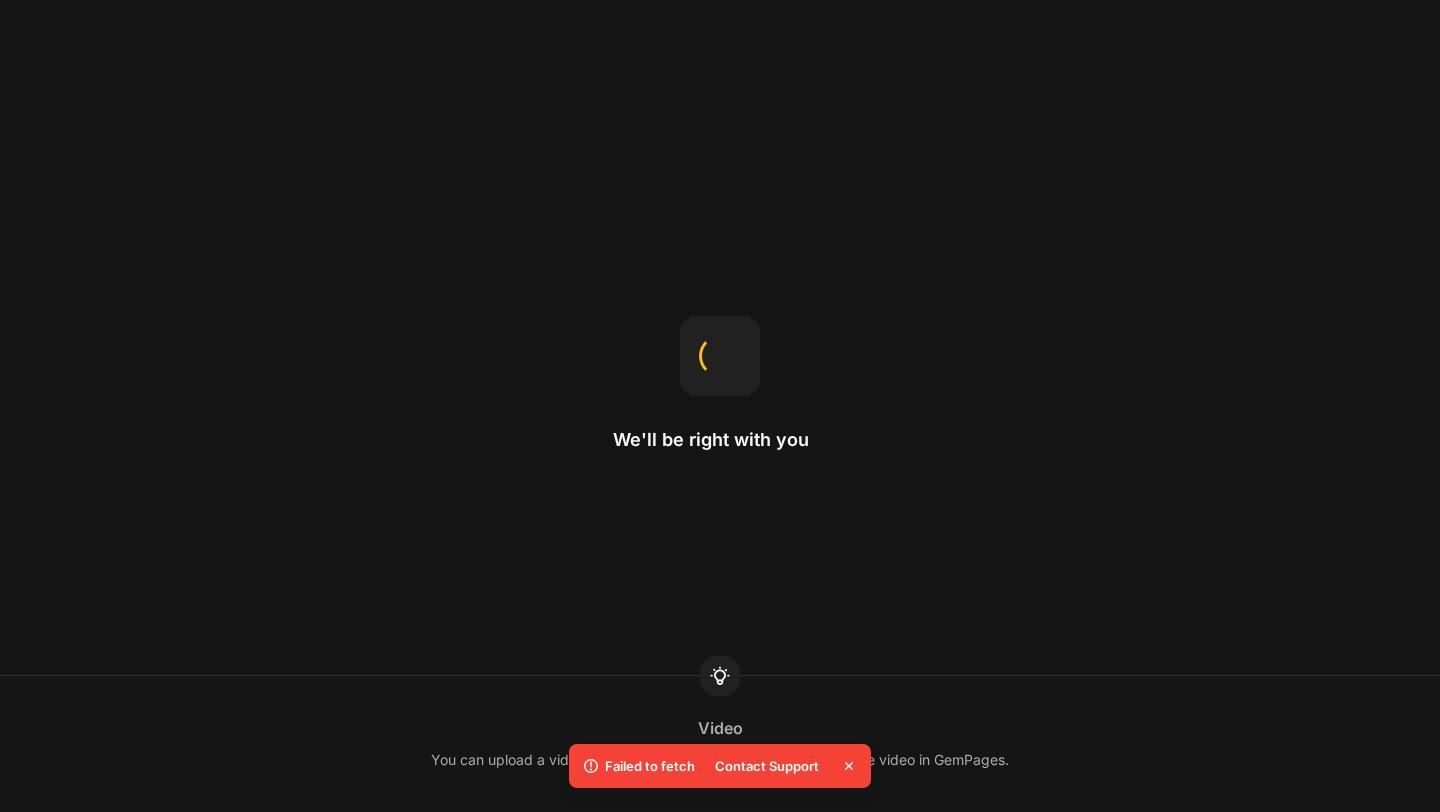 scroll, scrollTop: 0, scrollLeft: 0, axis: both 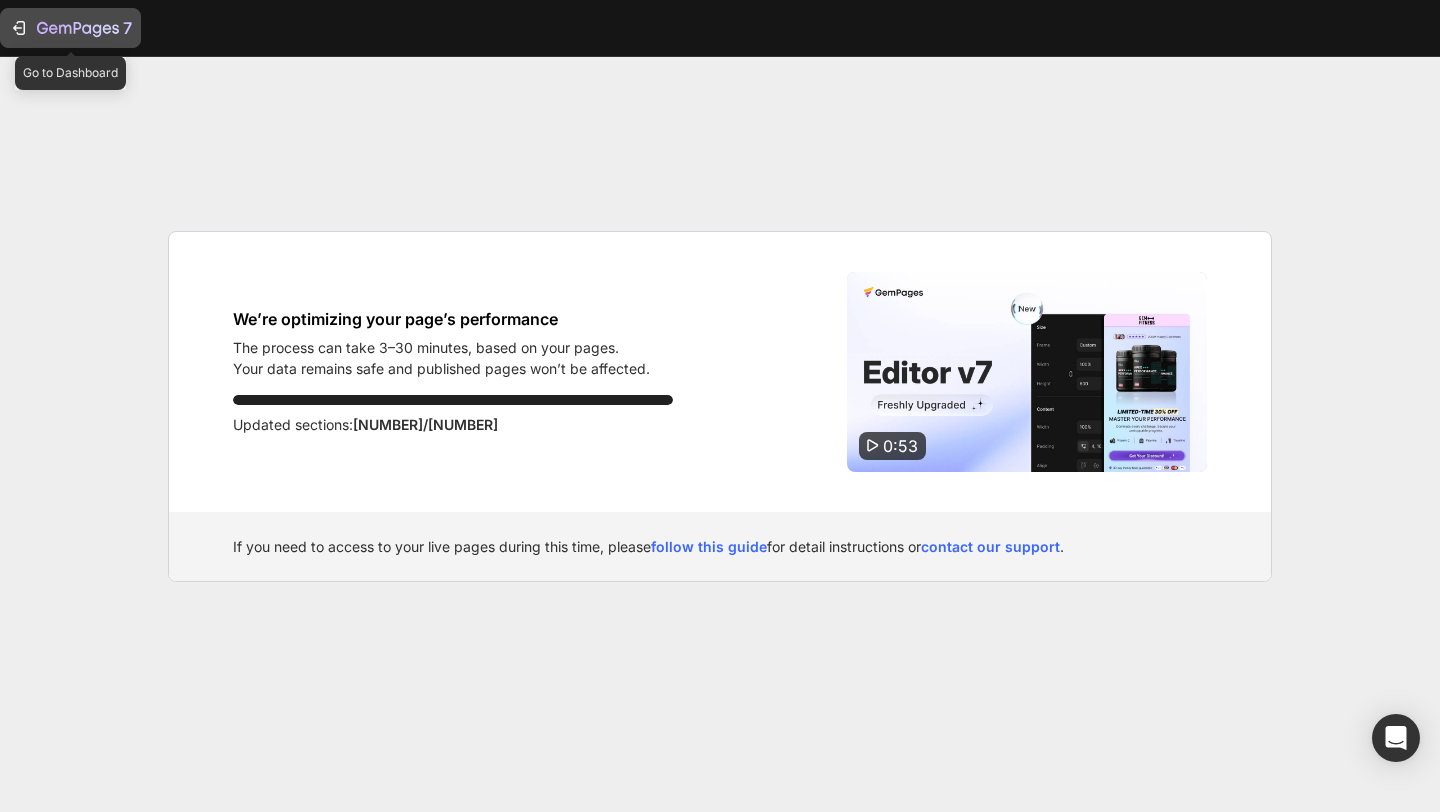 click on "7" 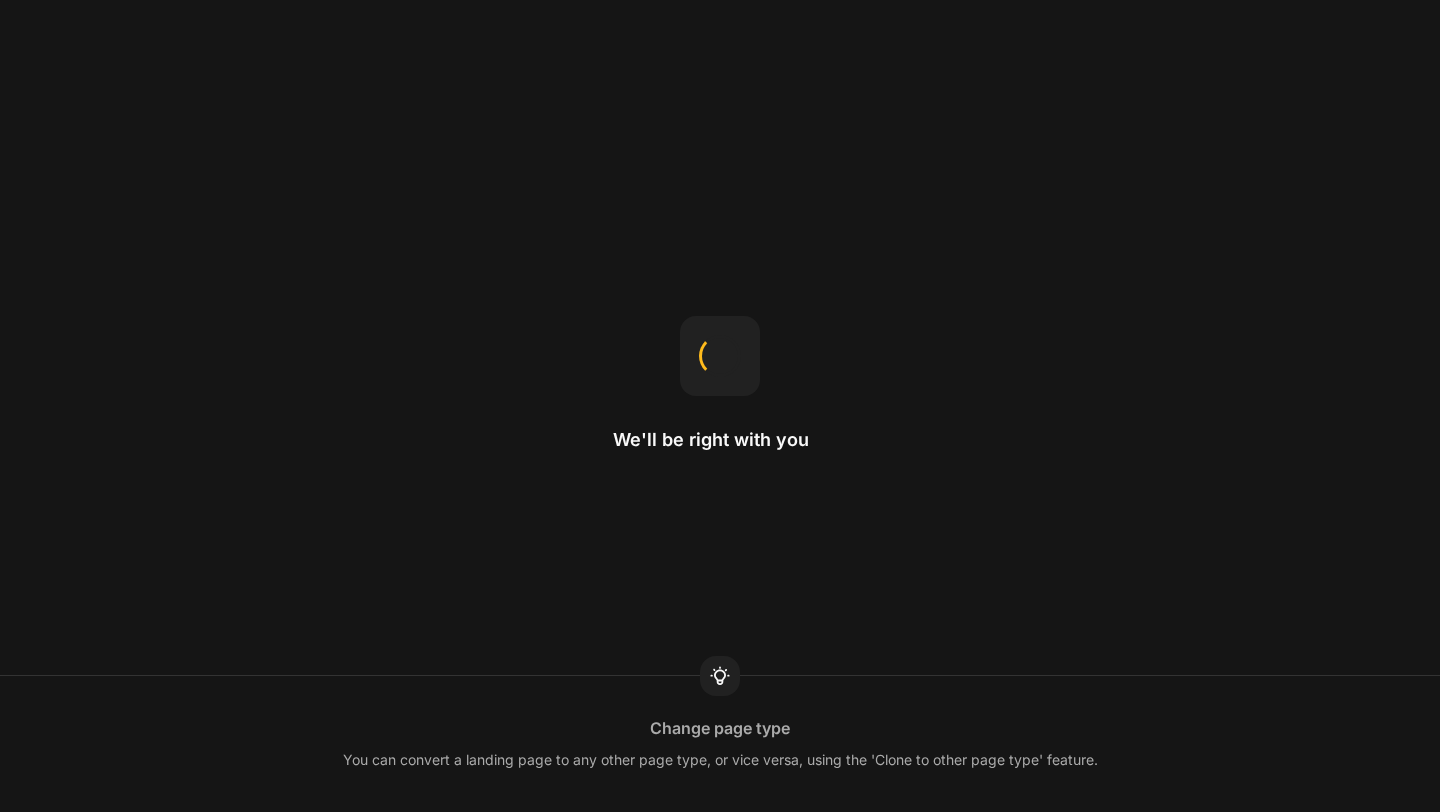 scroll, scrollTop: 0, scrollLeft: 0, axis: both 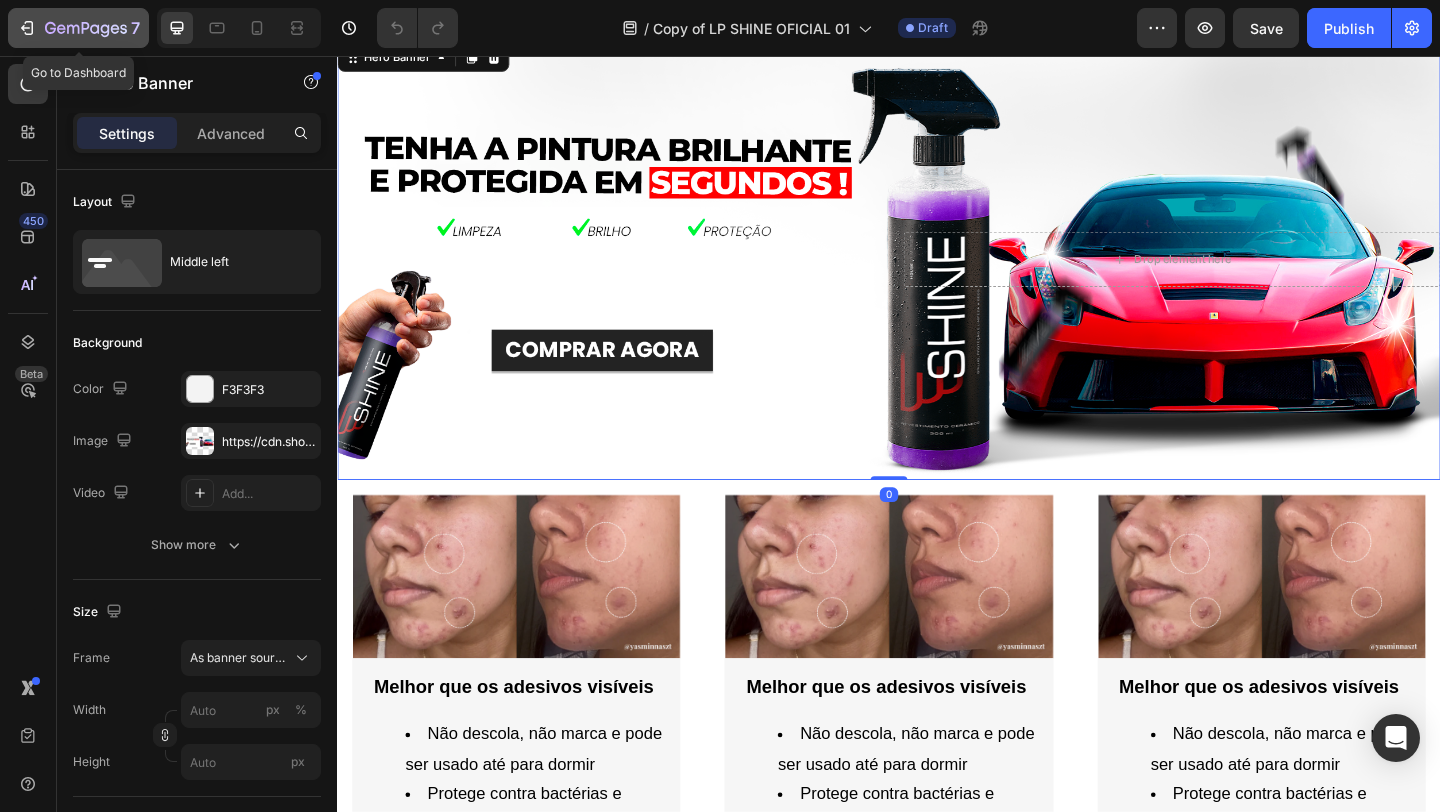 click on "7" 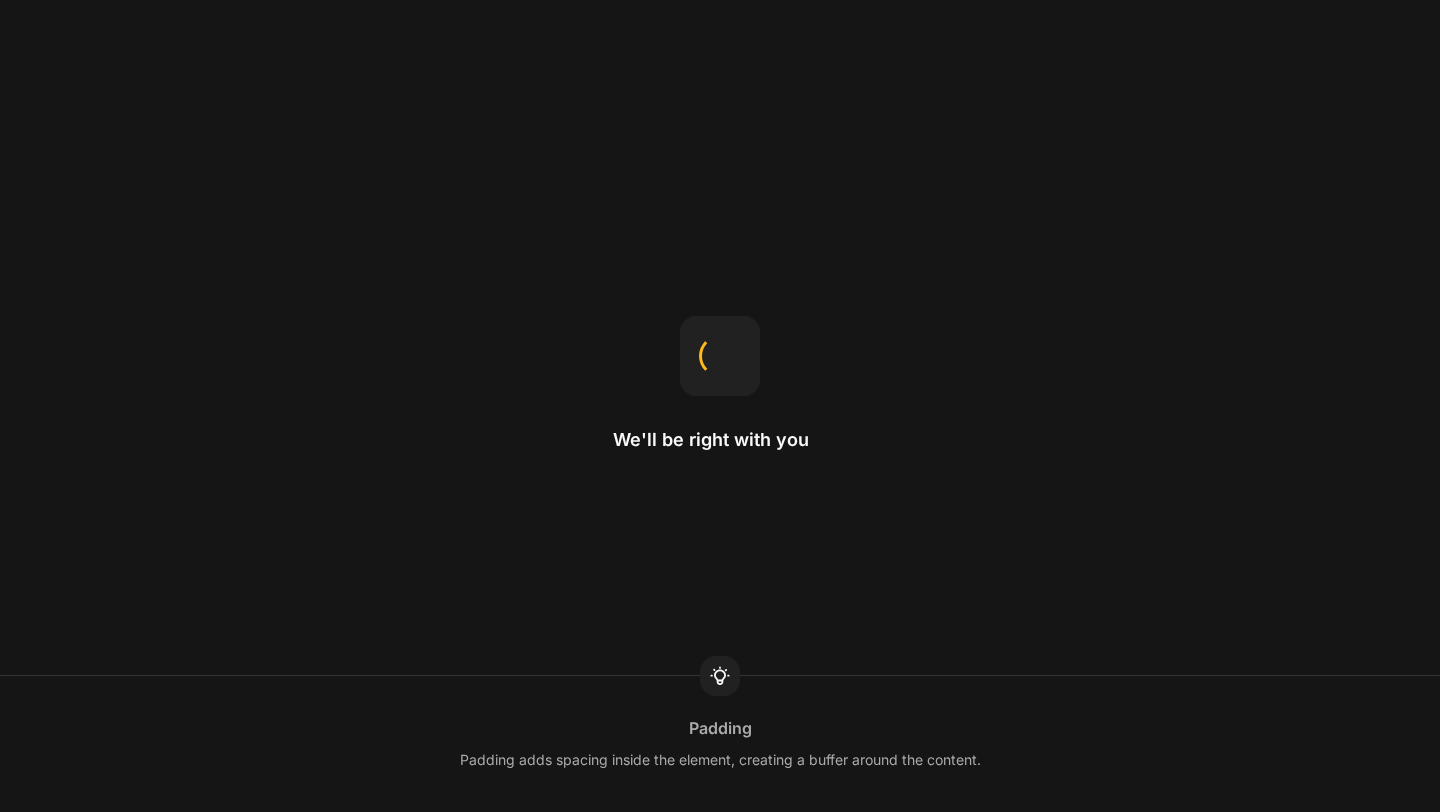 scroll, scrollTop: 0, scrollLeft: 0, axis: both 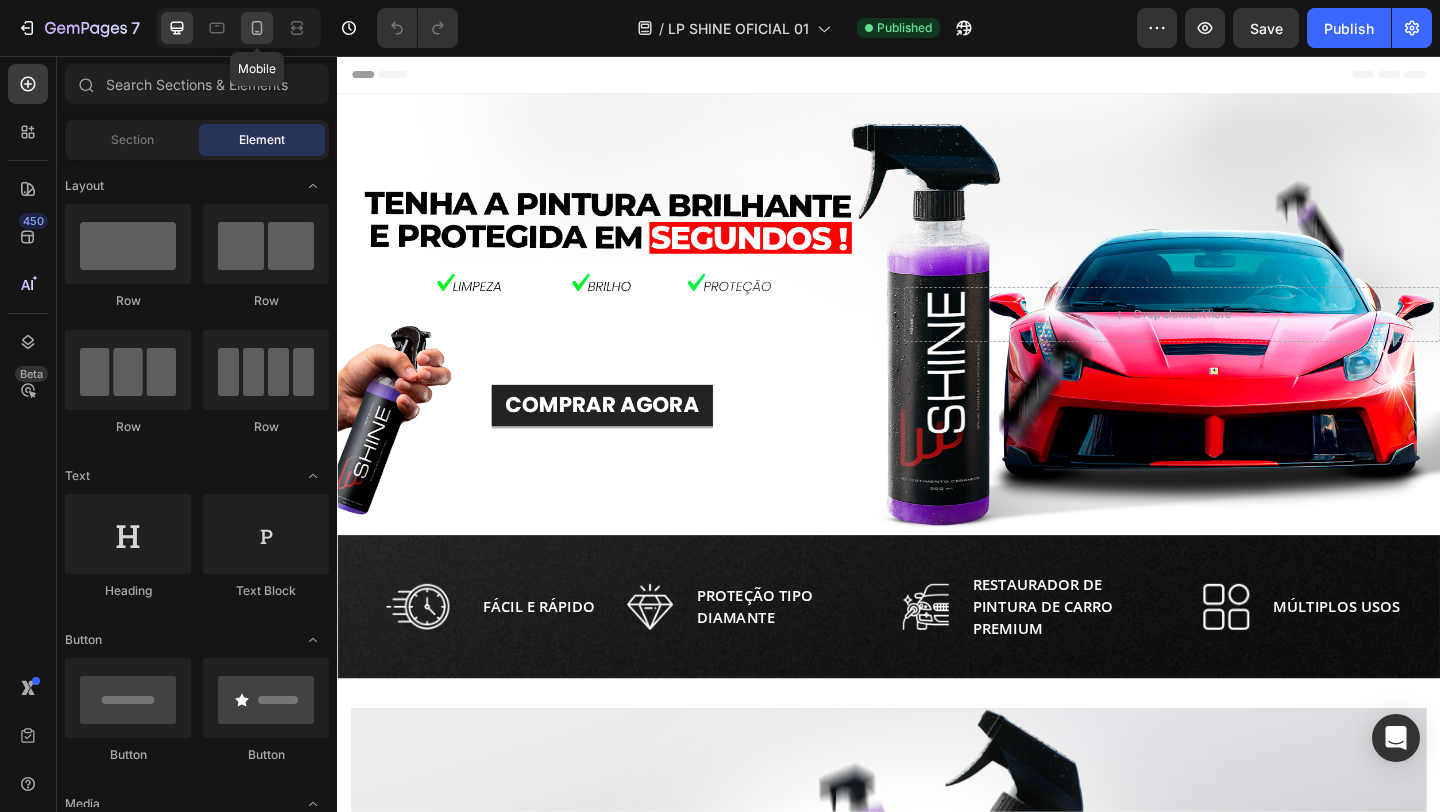 click 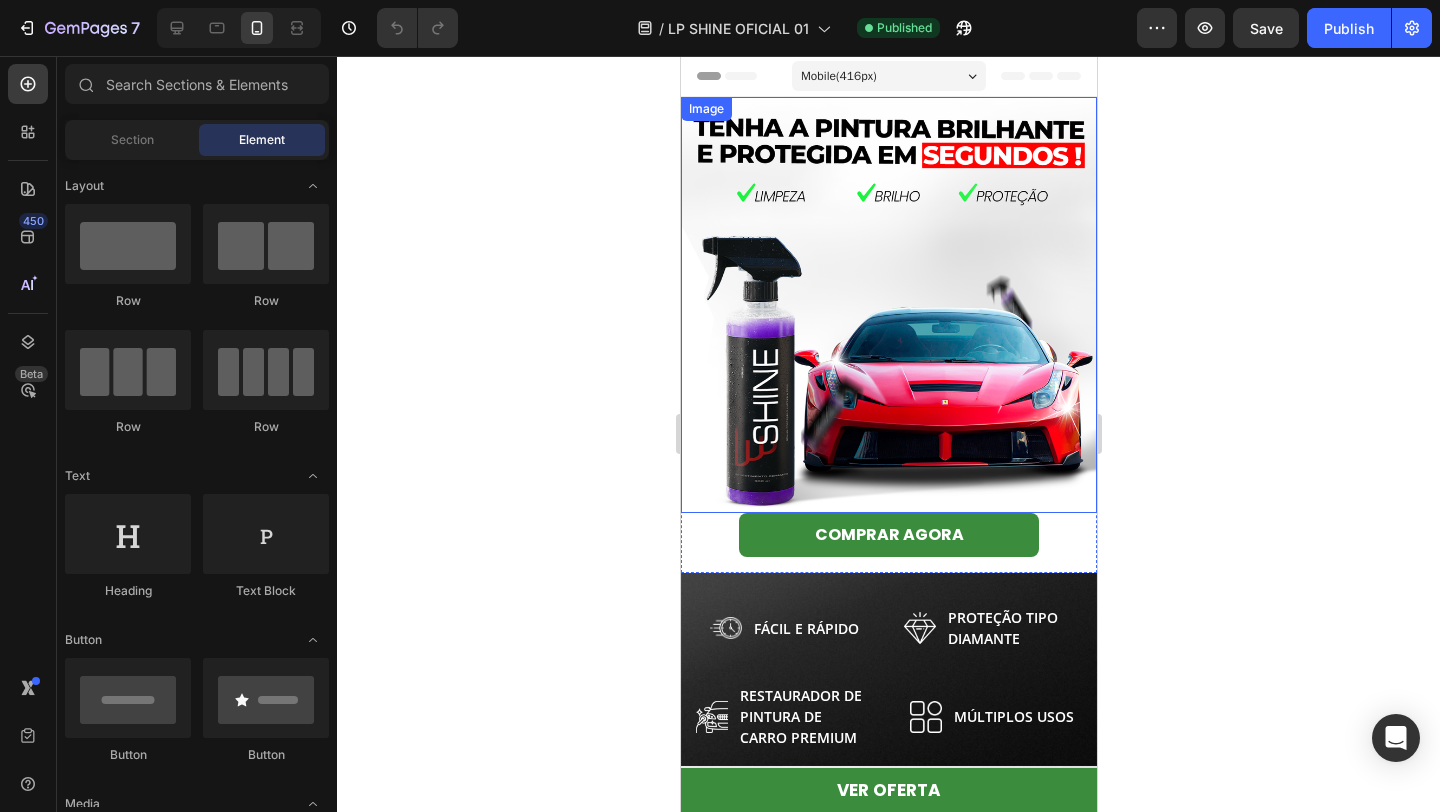 click at bounding box center [888, 305] 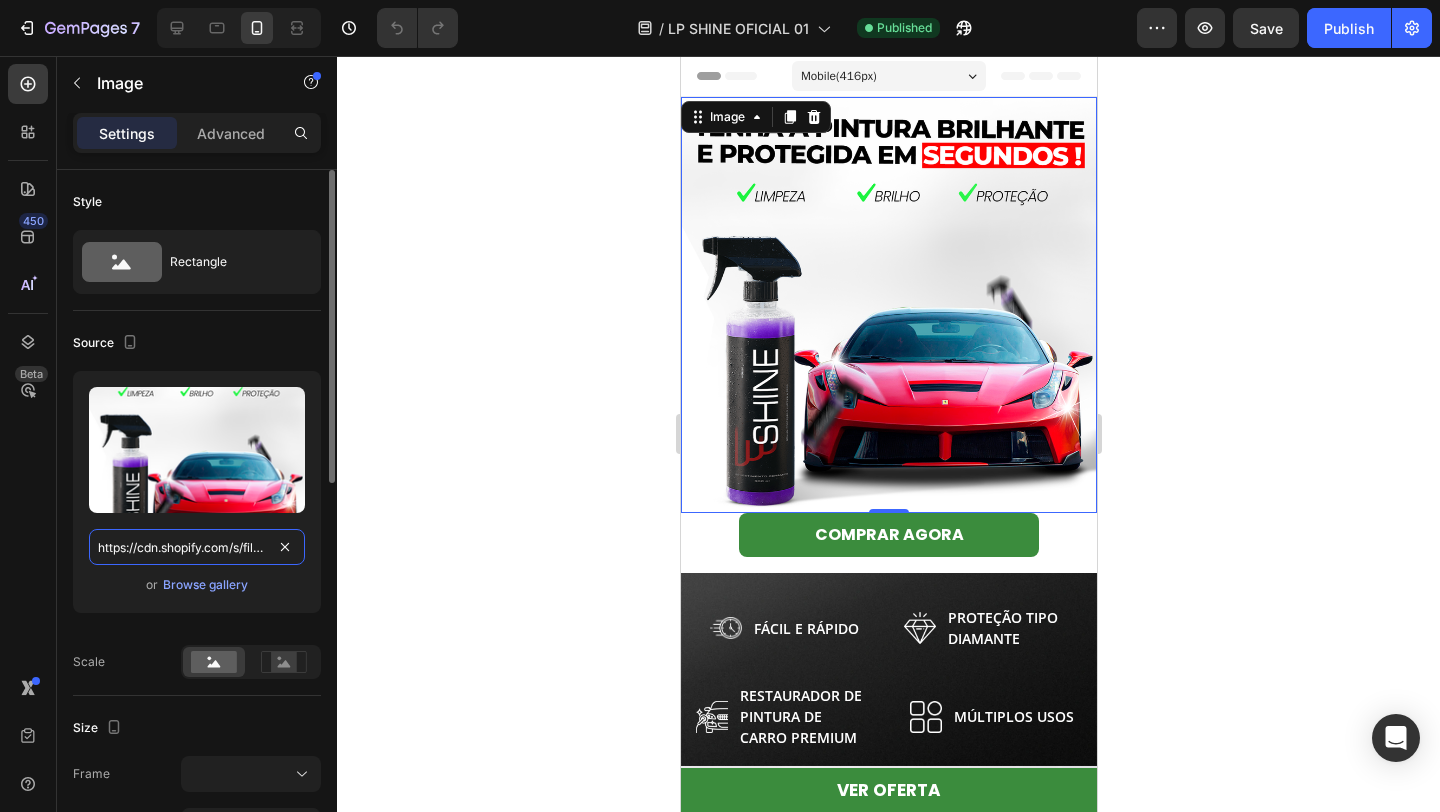 click on "https://cdn.shopify.com/s/files/1/0924/5671/4520/files/gempages_559705239159046953-ba5e18c5-5b69-4428-9a8a-41e0622c114e.png" at bounding box center [197, 547] 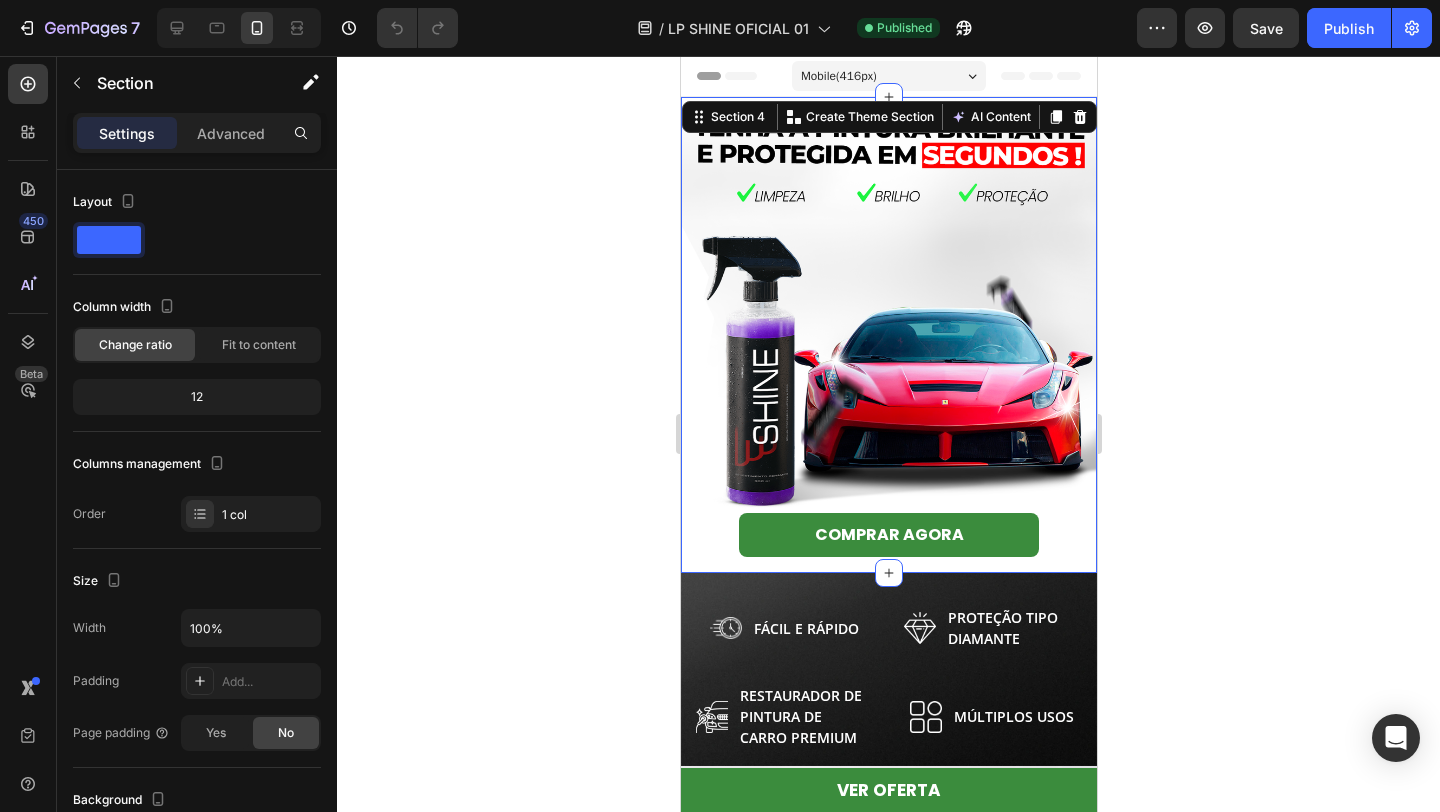 click on "COMPRAR AGORA Button" at bounding box center (888, 543) 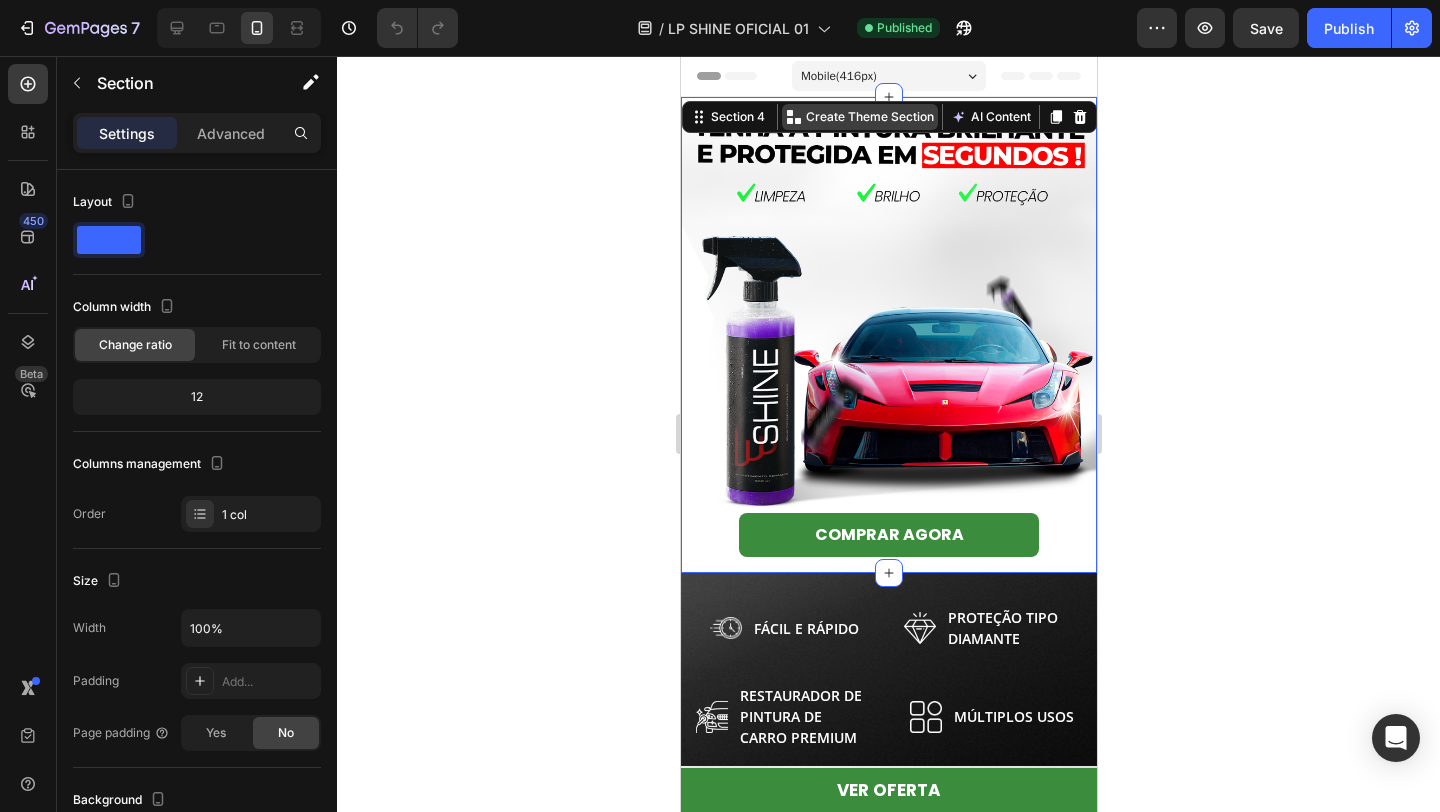 click on "Create Theme Section" at bounding box center (869, 117) 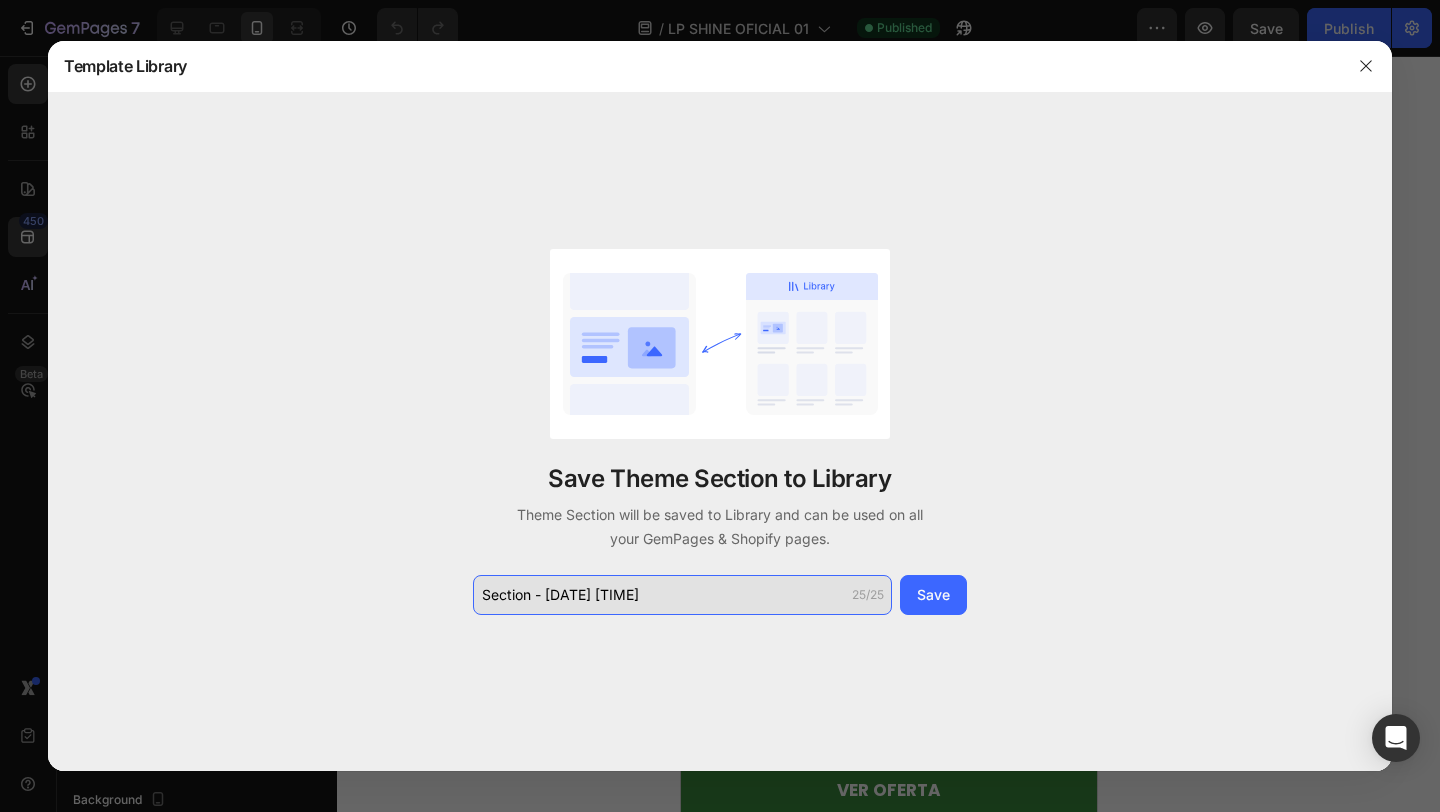 click on "Section - [DATE] [TIME]" 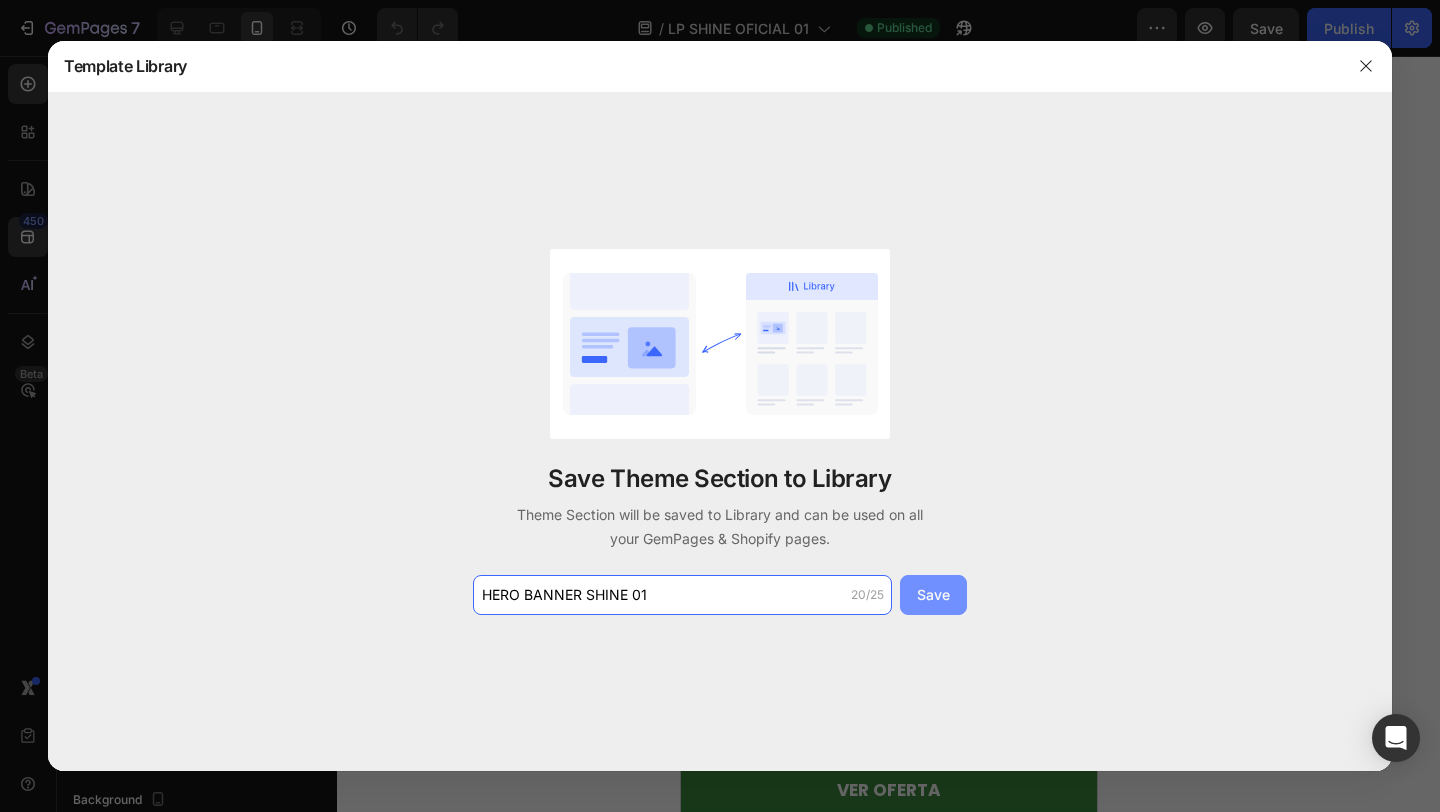 type on "HERO BANNER SHINE 01" 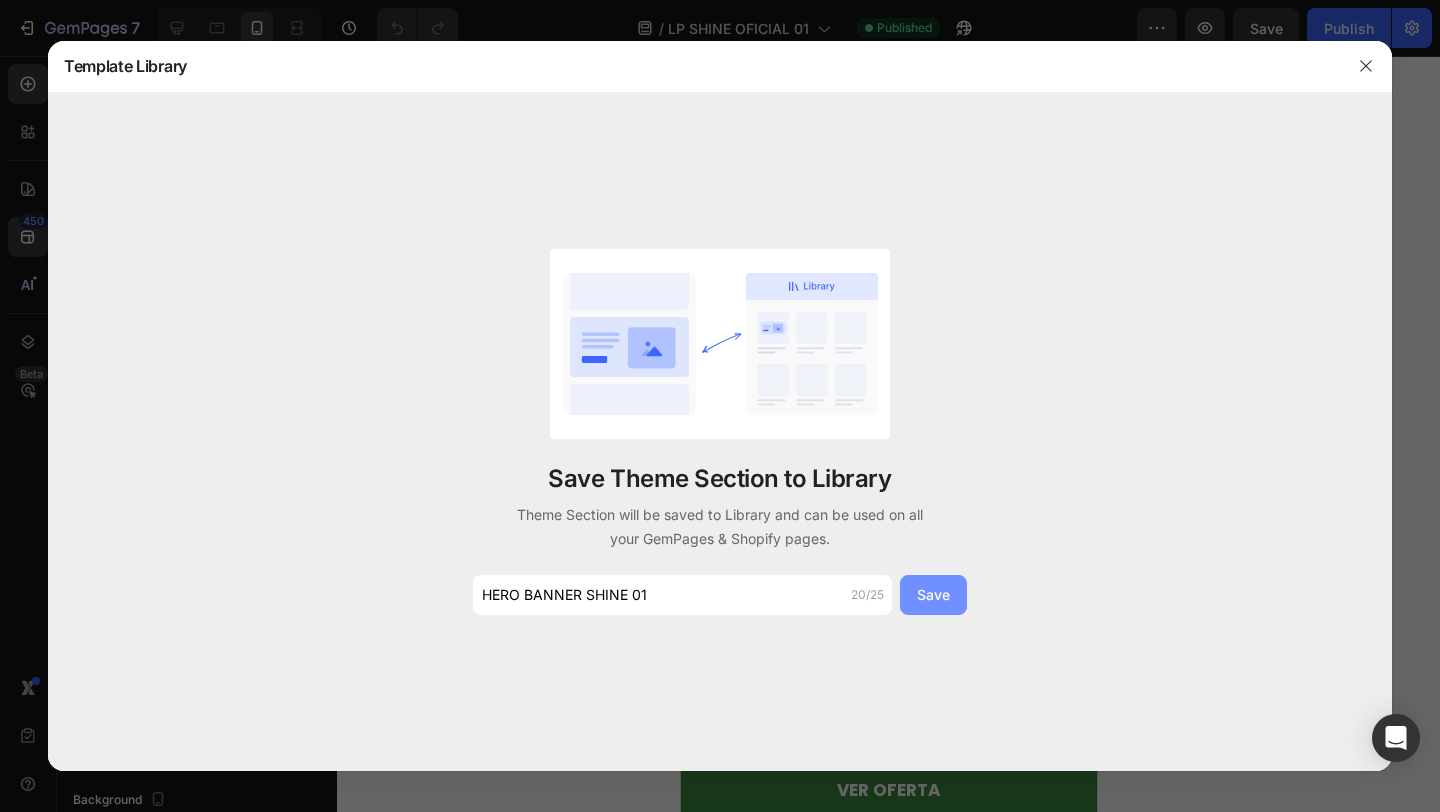 click on "Save" at bounding box center [933, 594] 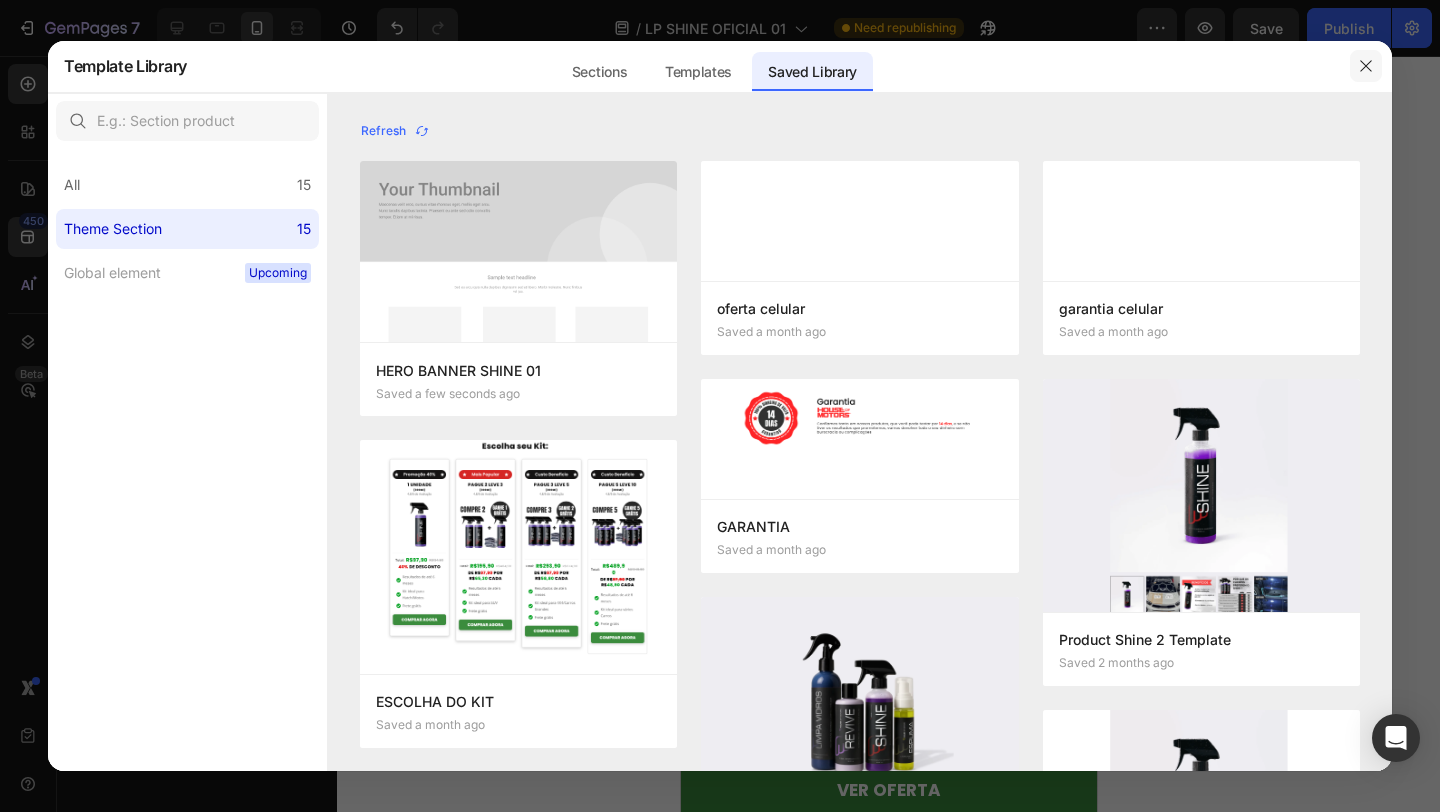 click at bounding box center [1366, 66] 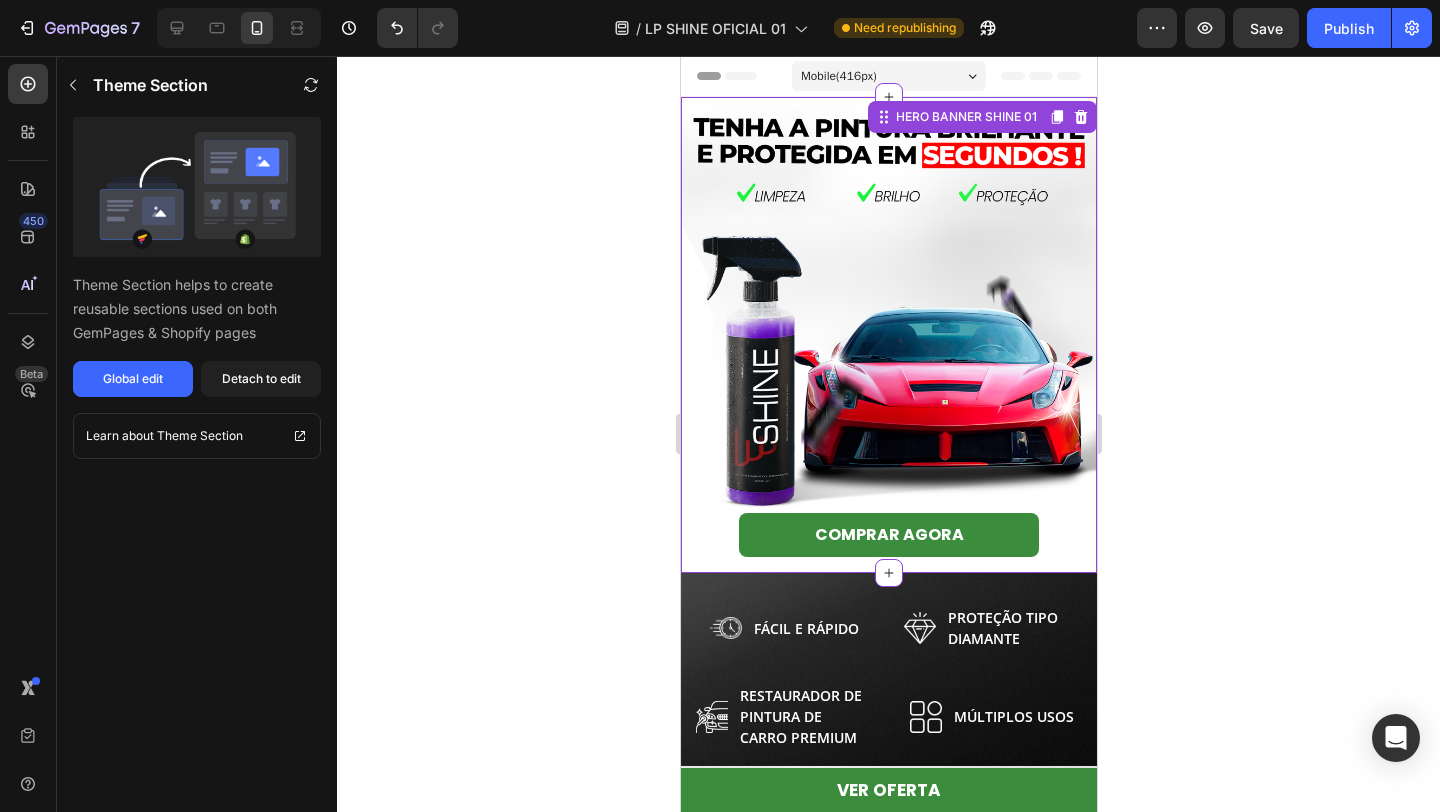 click 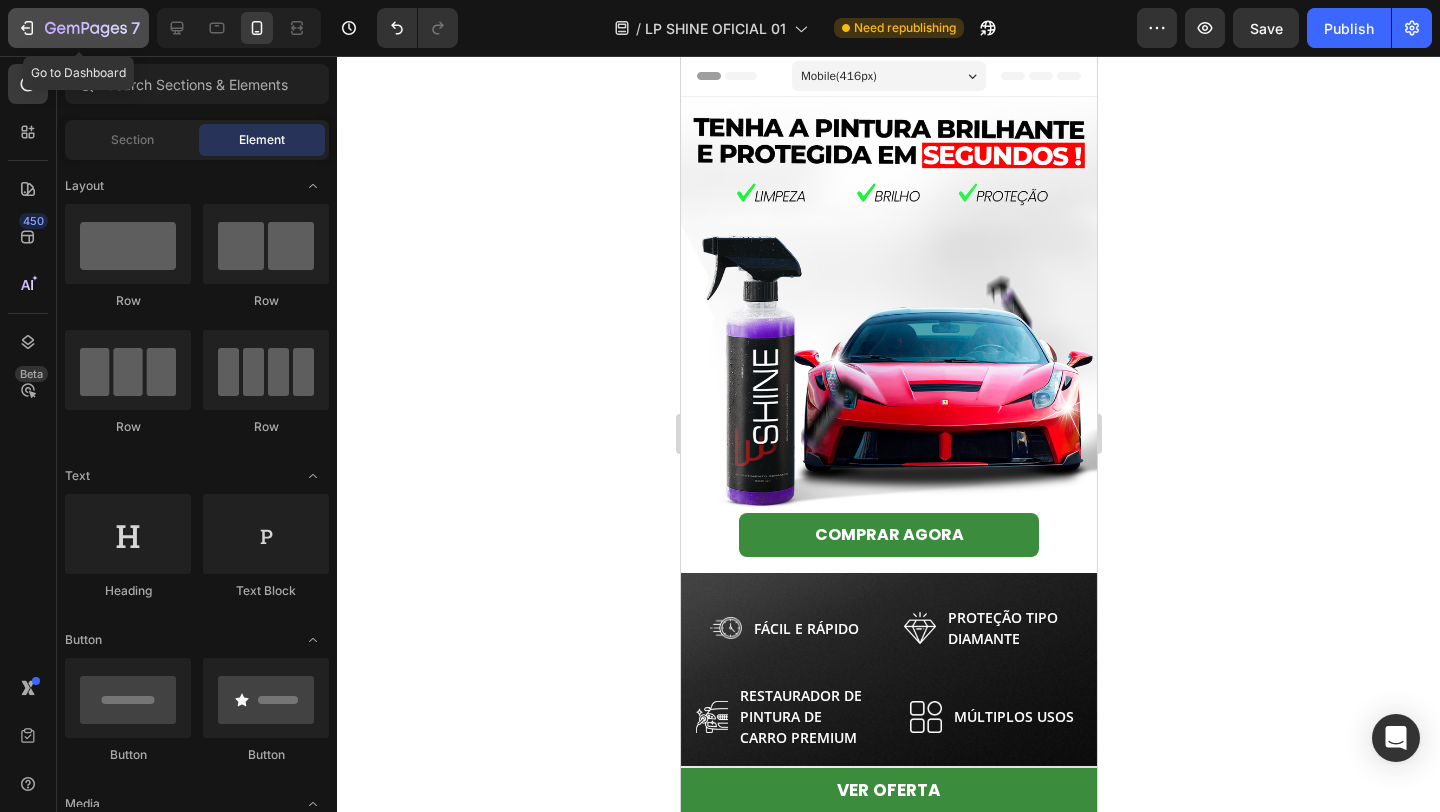 click 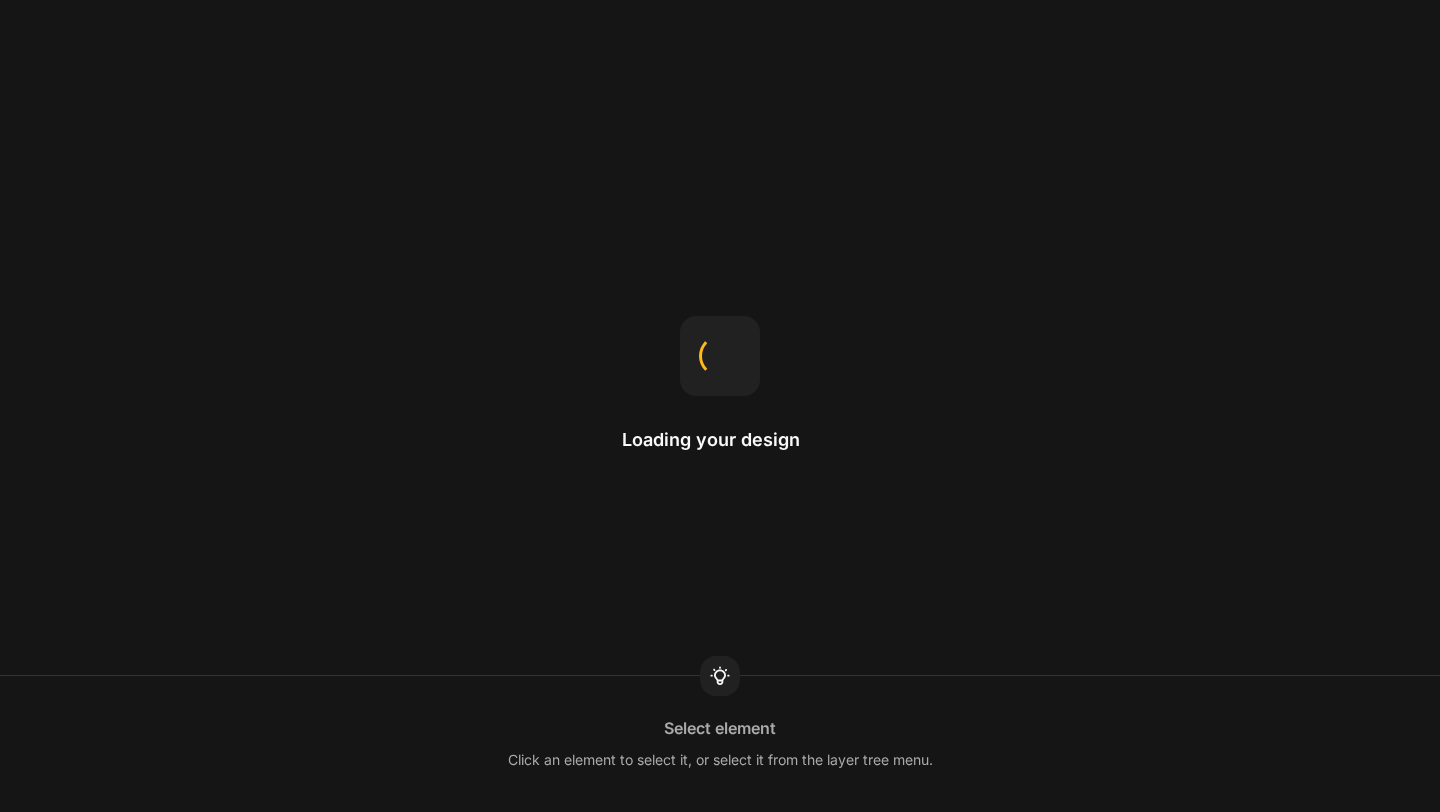 scroll, scrollTop: 0, scrollLeft: 0, axis: both 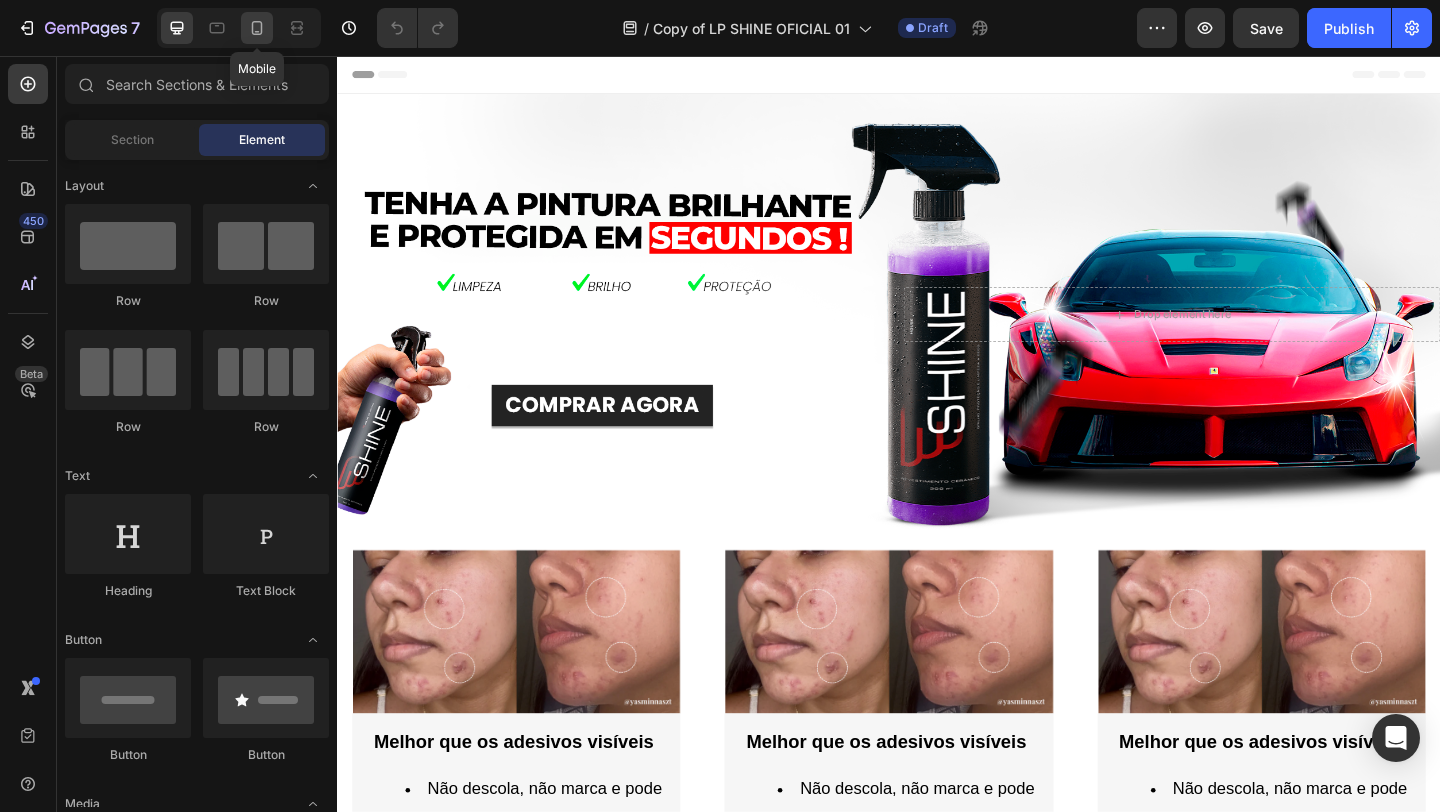 click 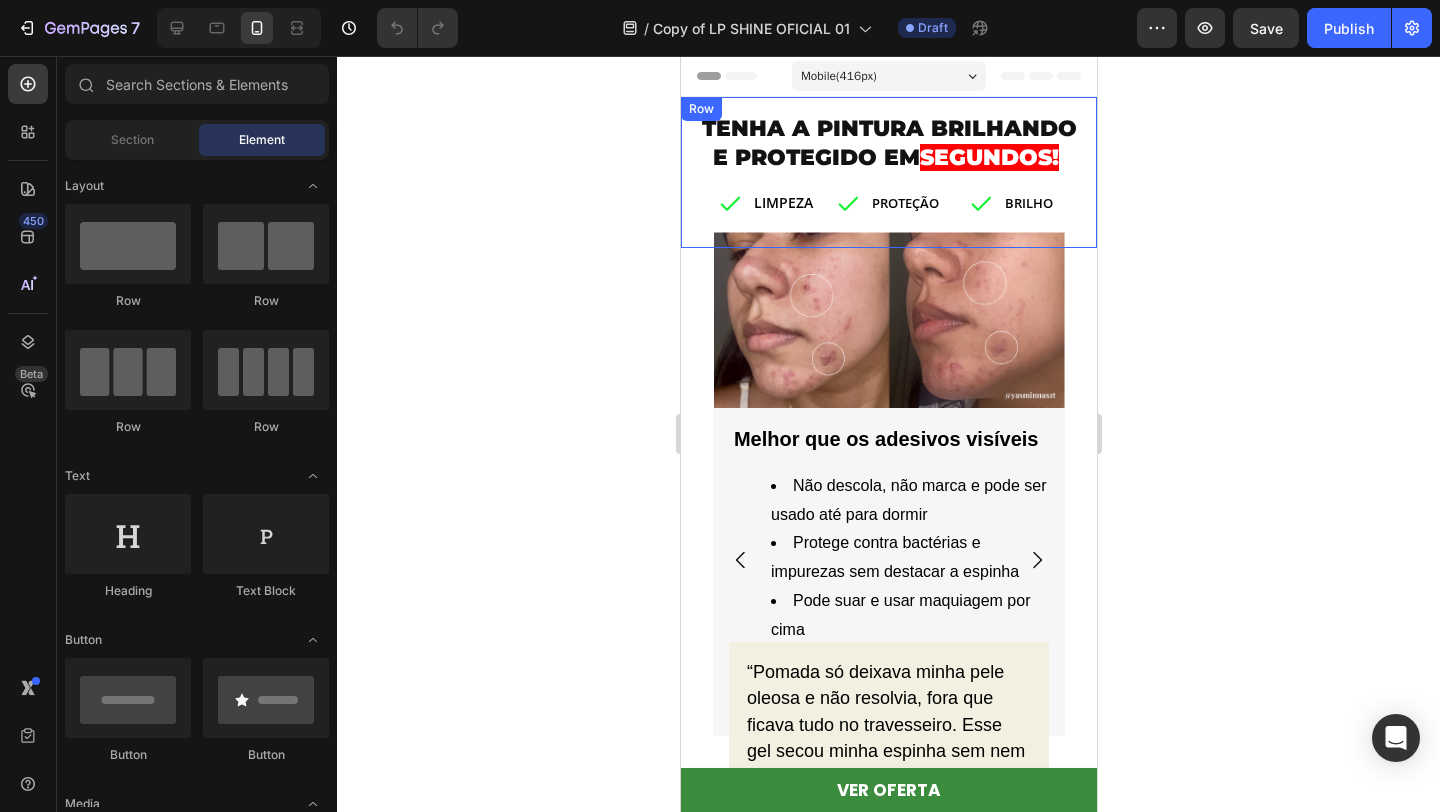 click on "TENHA A PINTURA BRILHANDO E PROTEGIDO EM  SEGUNDOS !   Heading
Icon LIMPEZA Text block Row
Icon PROTEÇÃO Text block Row
Icon BRILHO Text block Row Row Row Row" at bounding box center [888, 172] 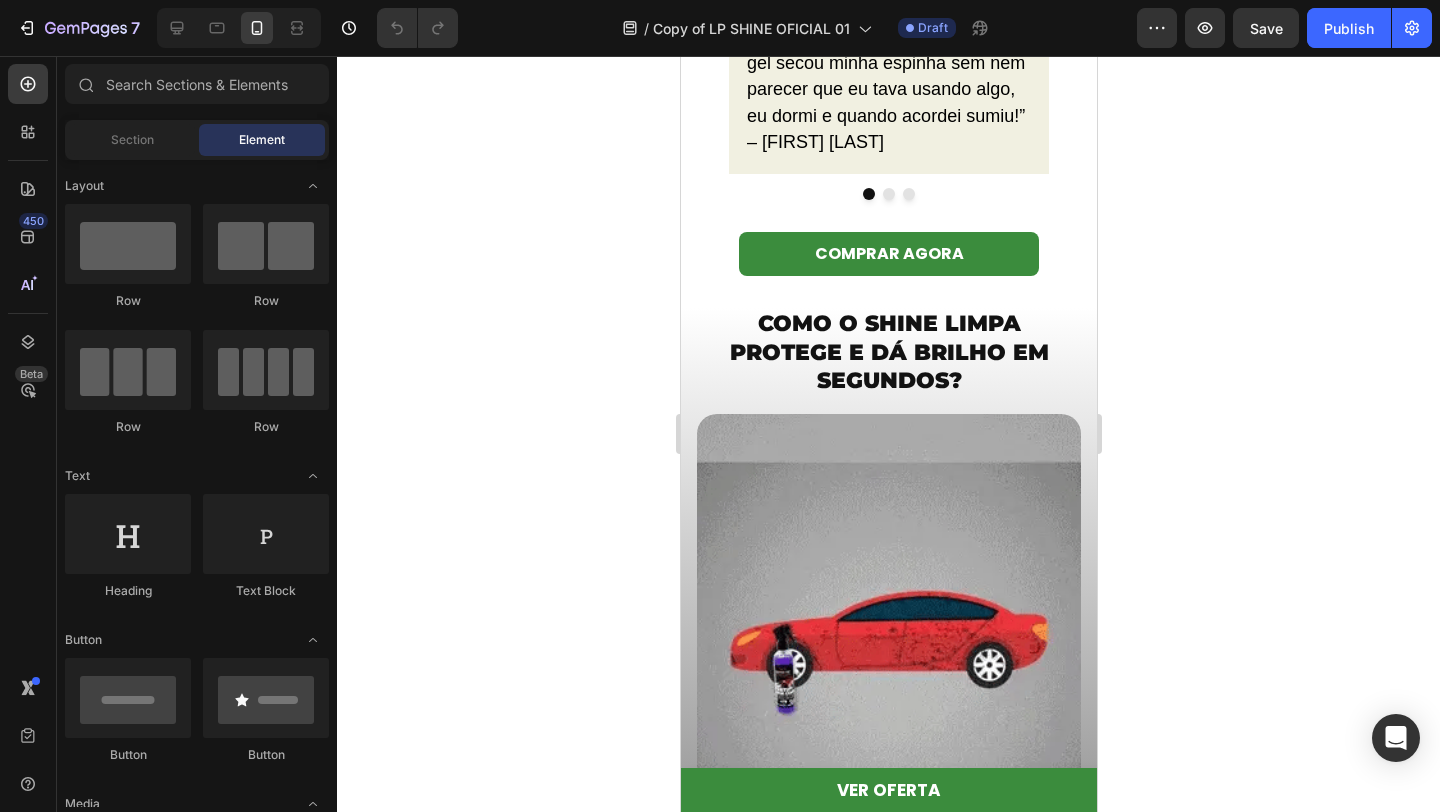 scroll, scrollTop: 718, scrollLeft: 0, axis: vertical 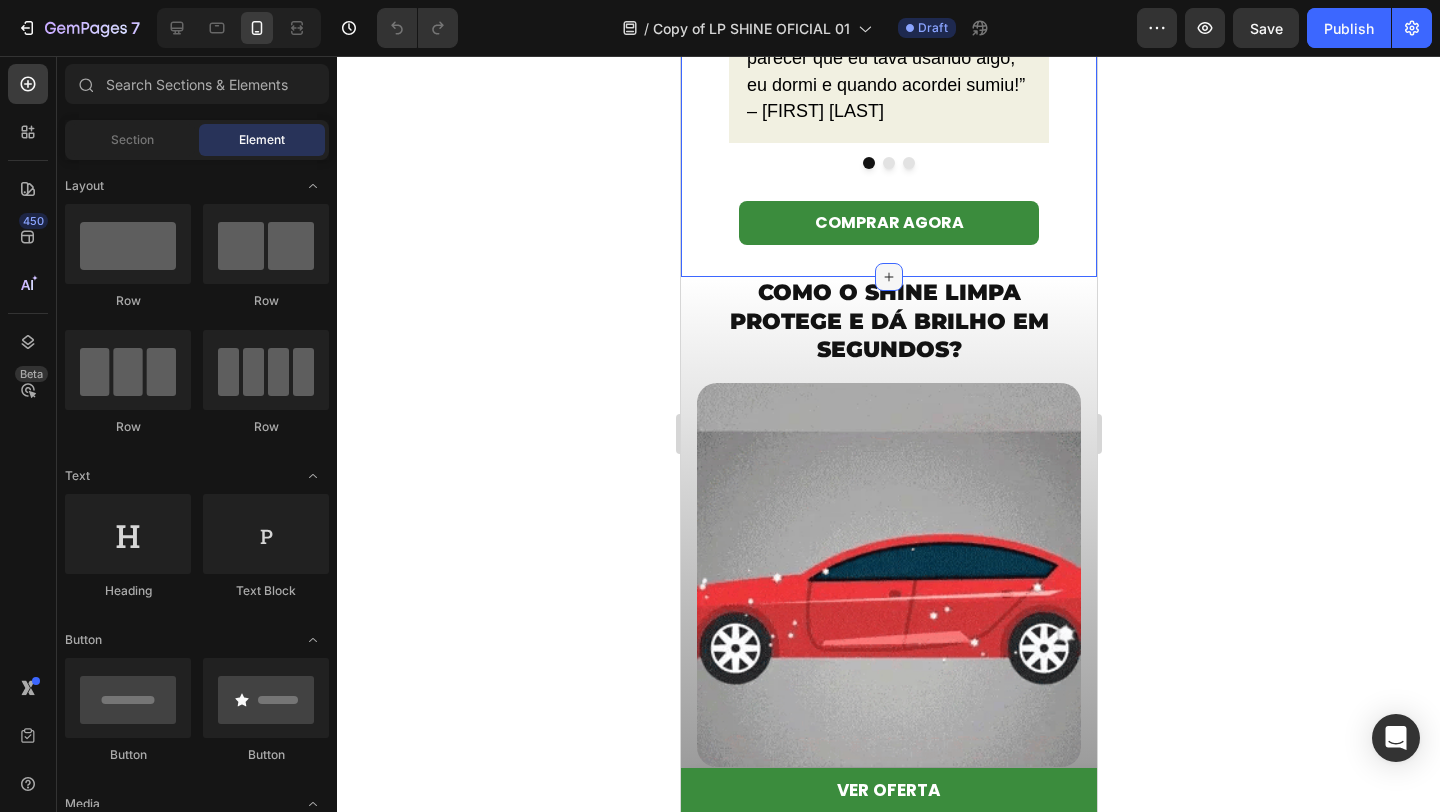 click 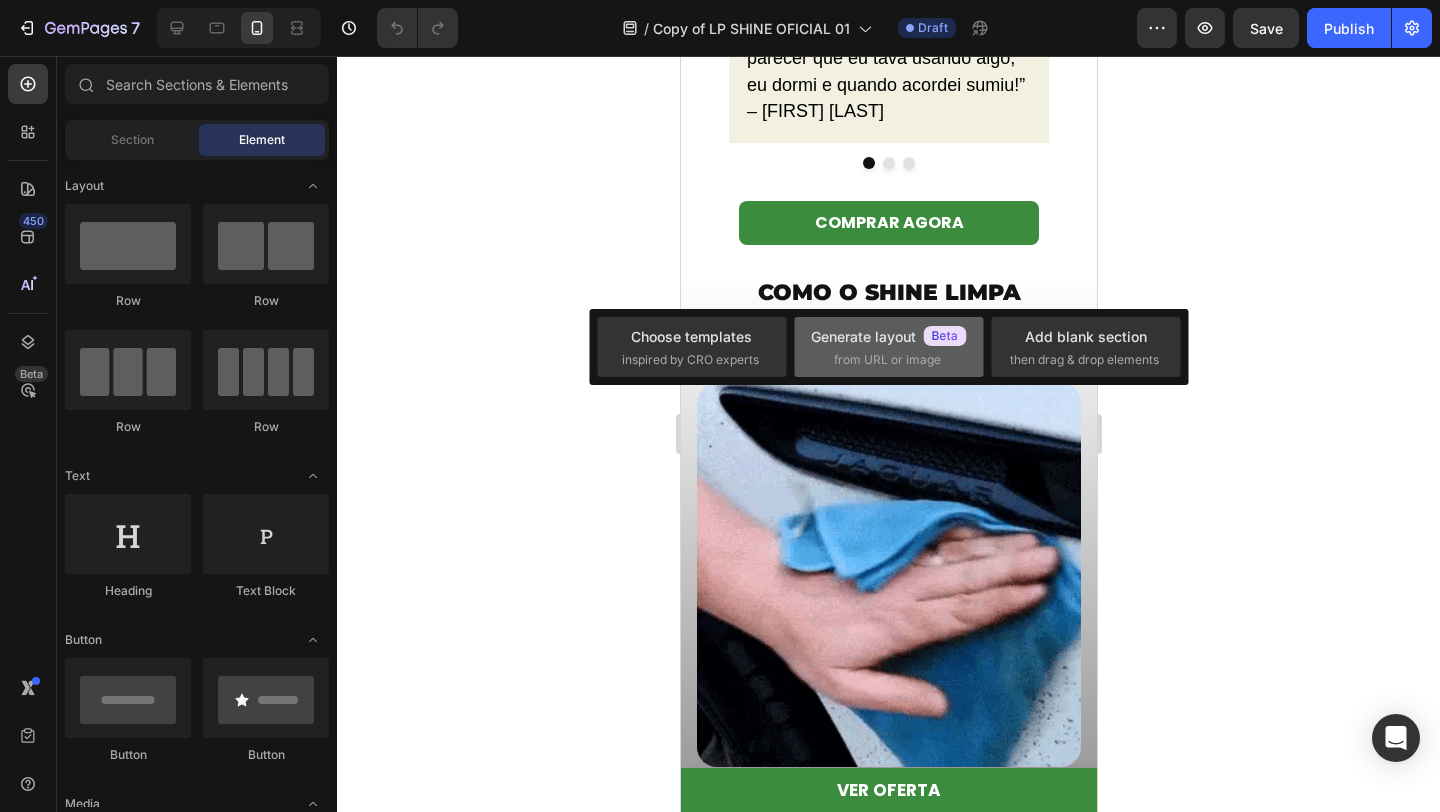 click on "Generate layout" at bounding box center (889, 336) 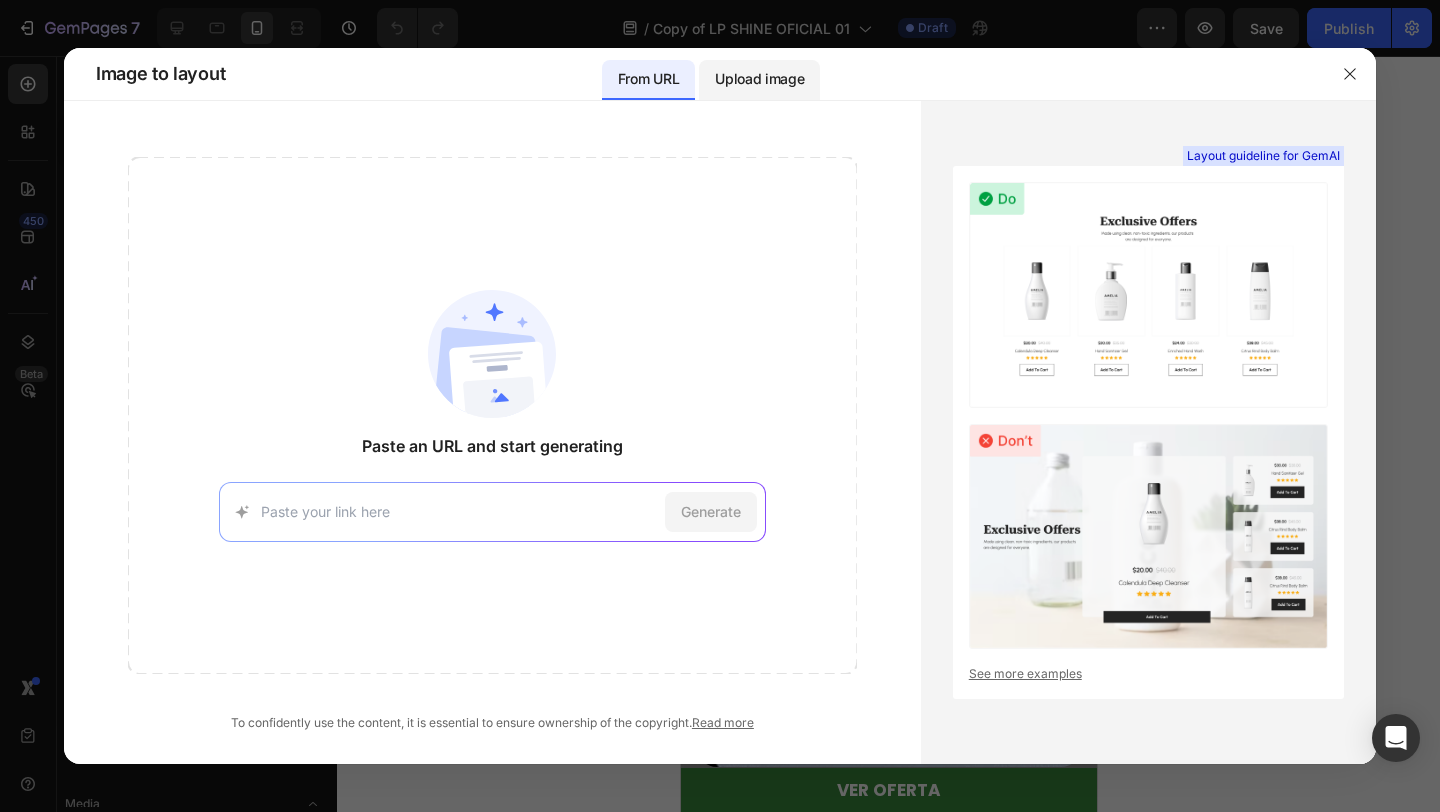 click on "Upload image" at bounding box center (759, 79) 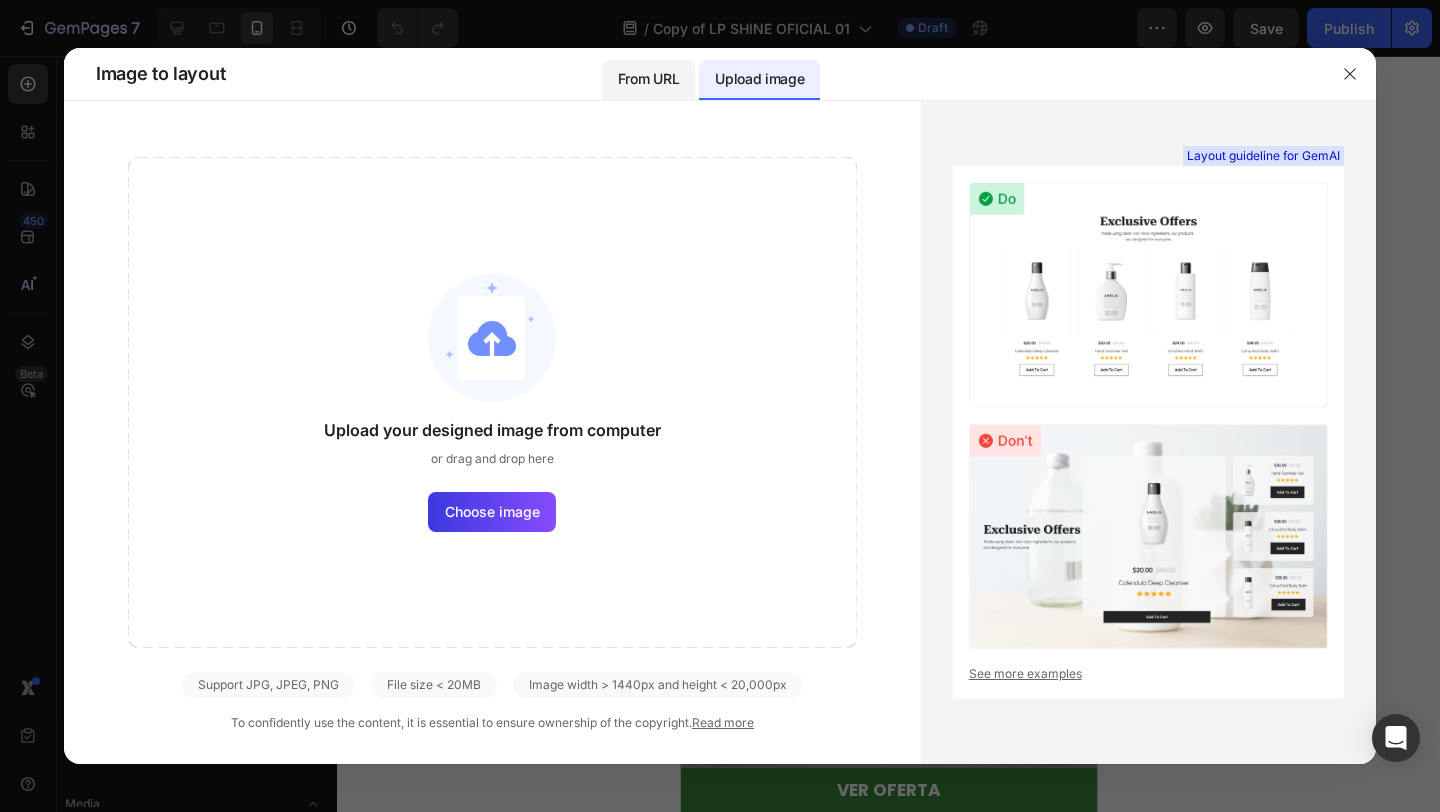 click on "From URL" at bounding box center [648, 80] 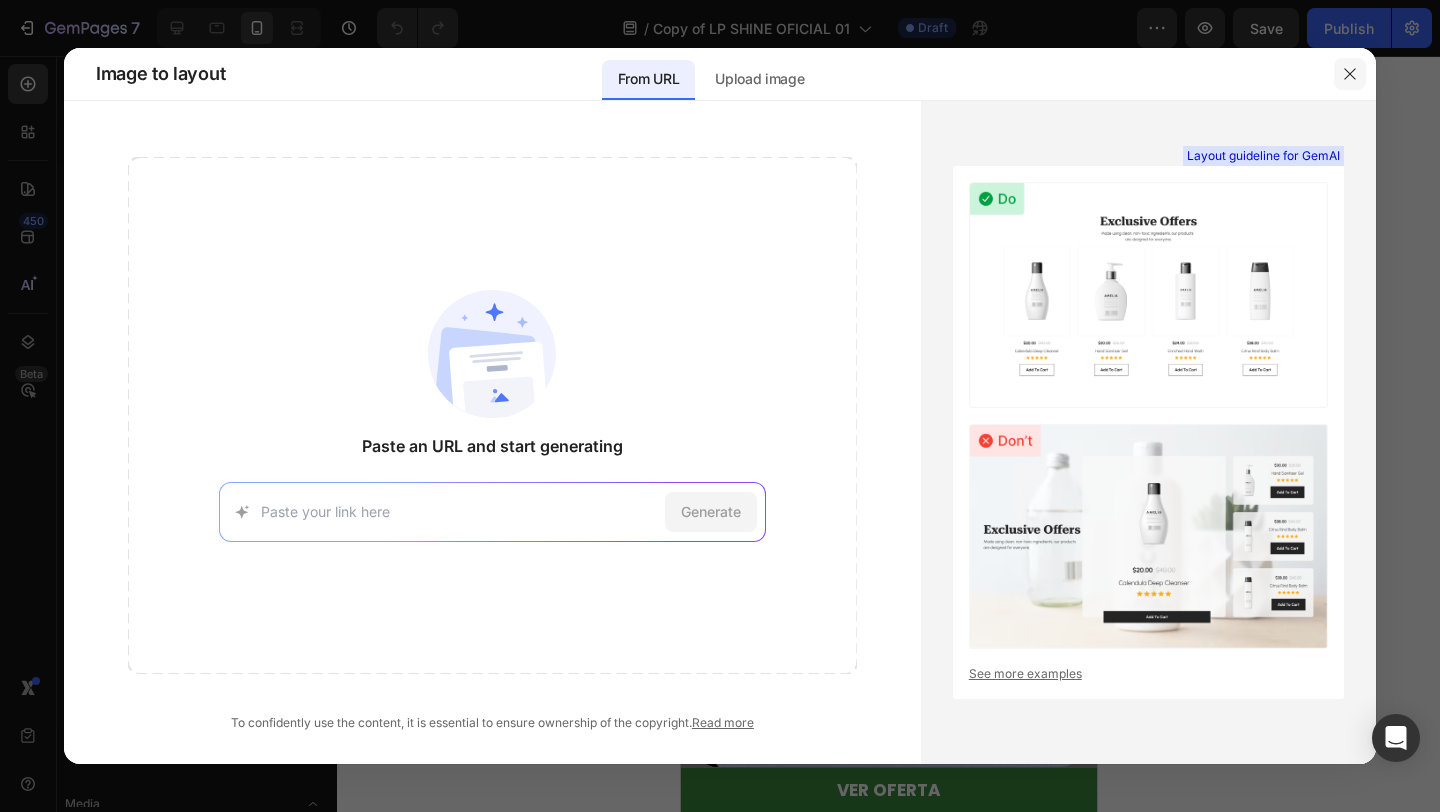 click 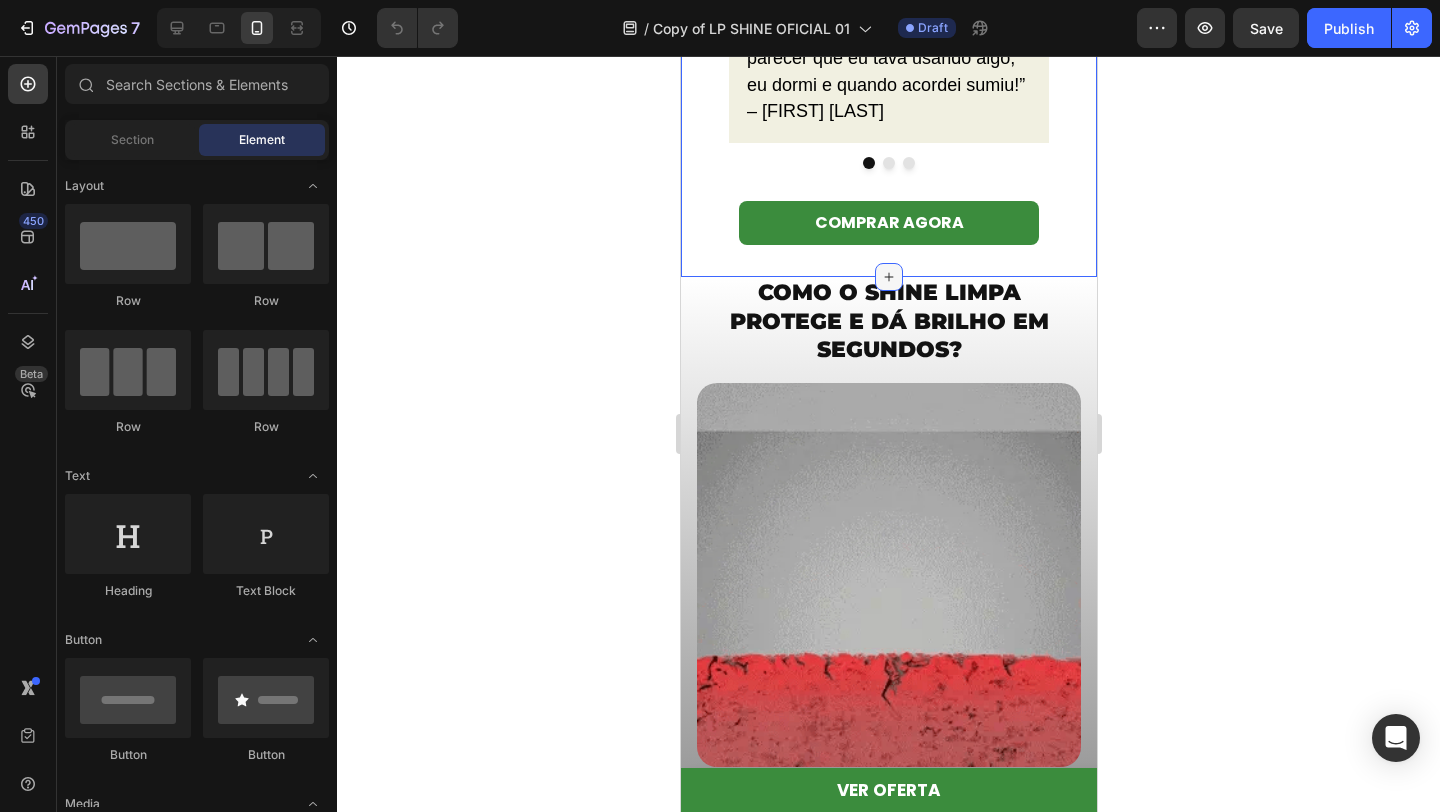 click 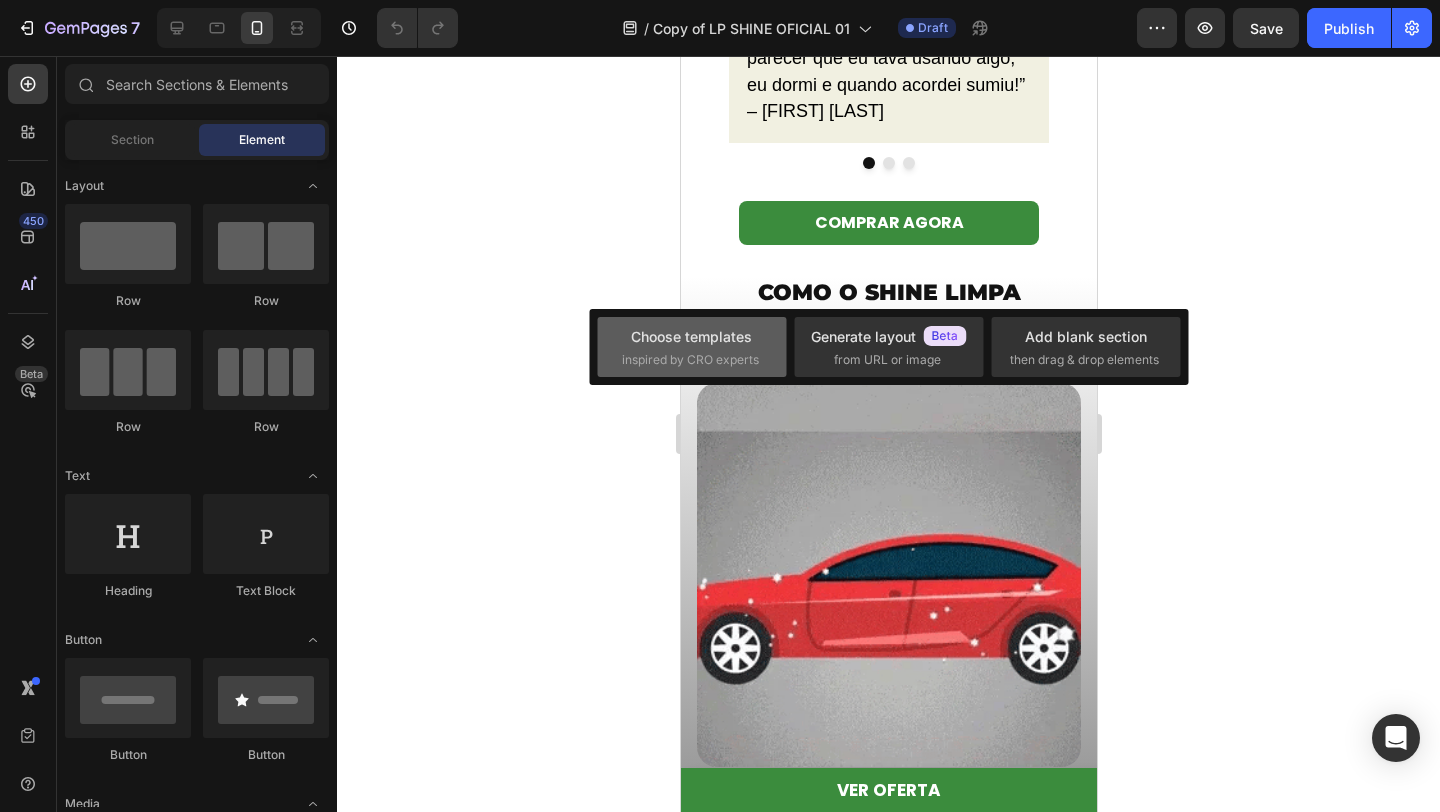 click on "Choose templates" at bounding box center (691, 336) 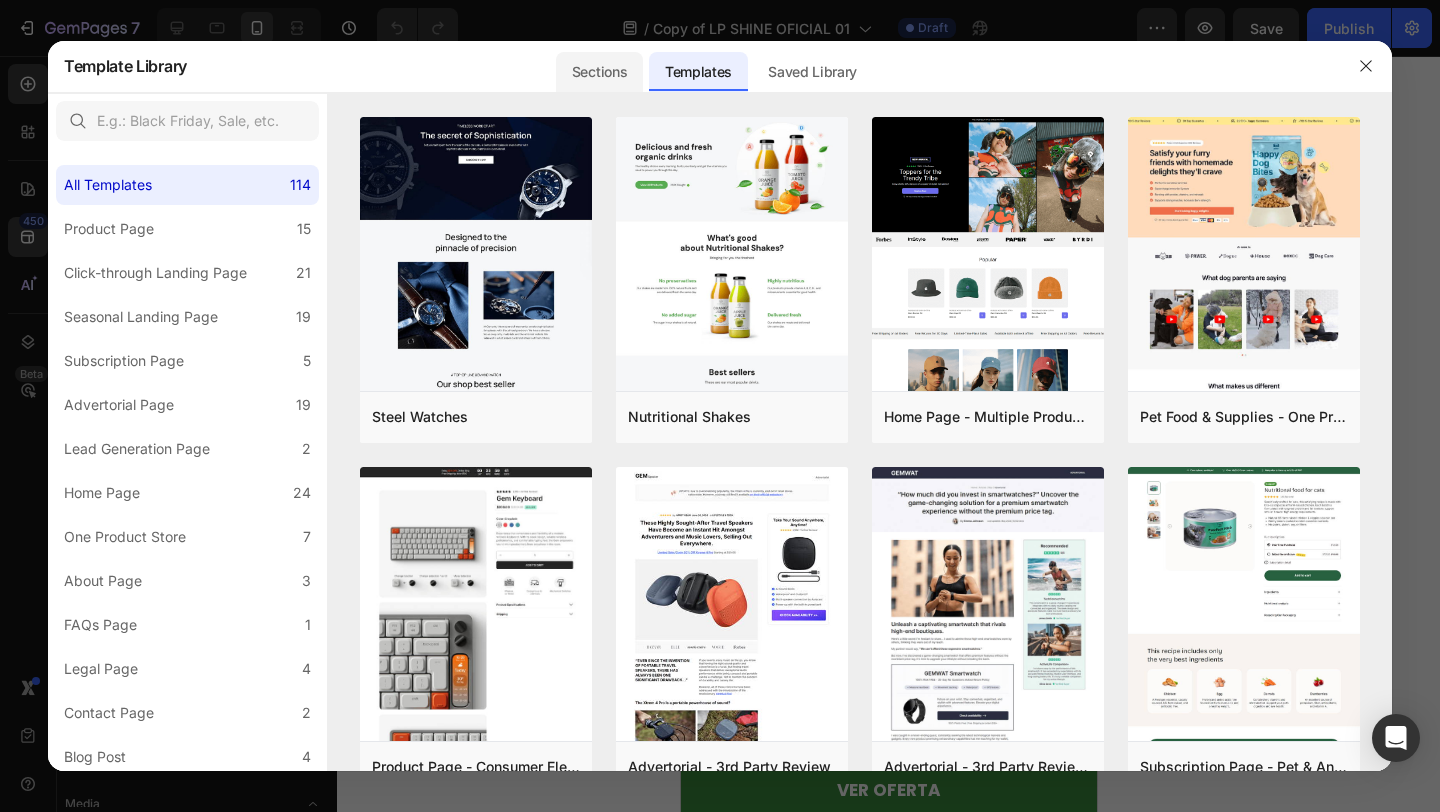 click on "Sections" 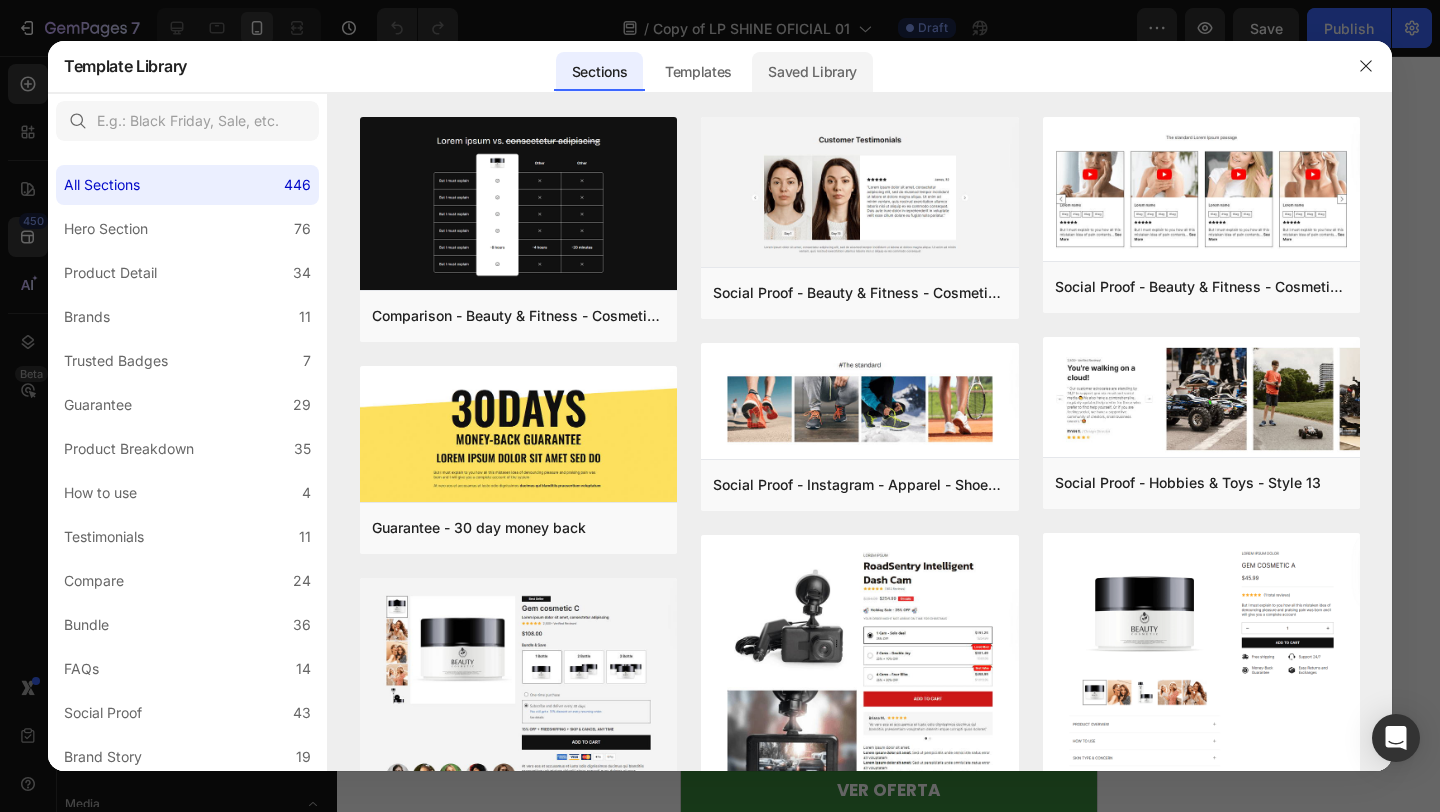 click on "Saved Library" 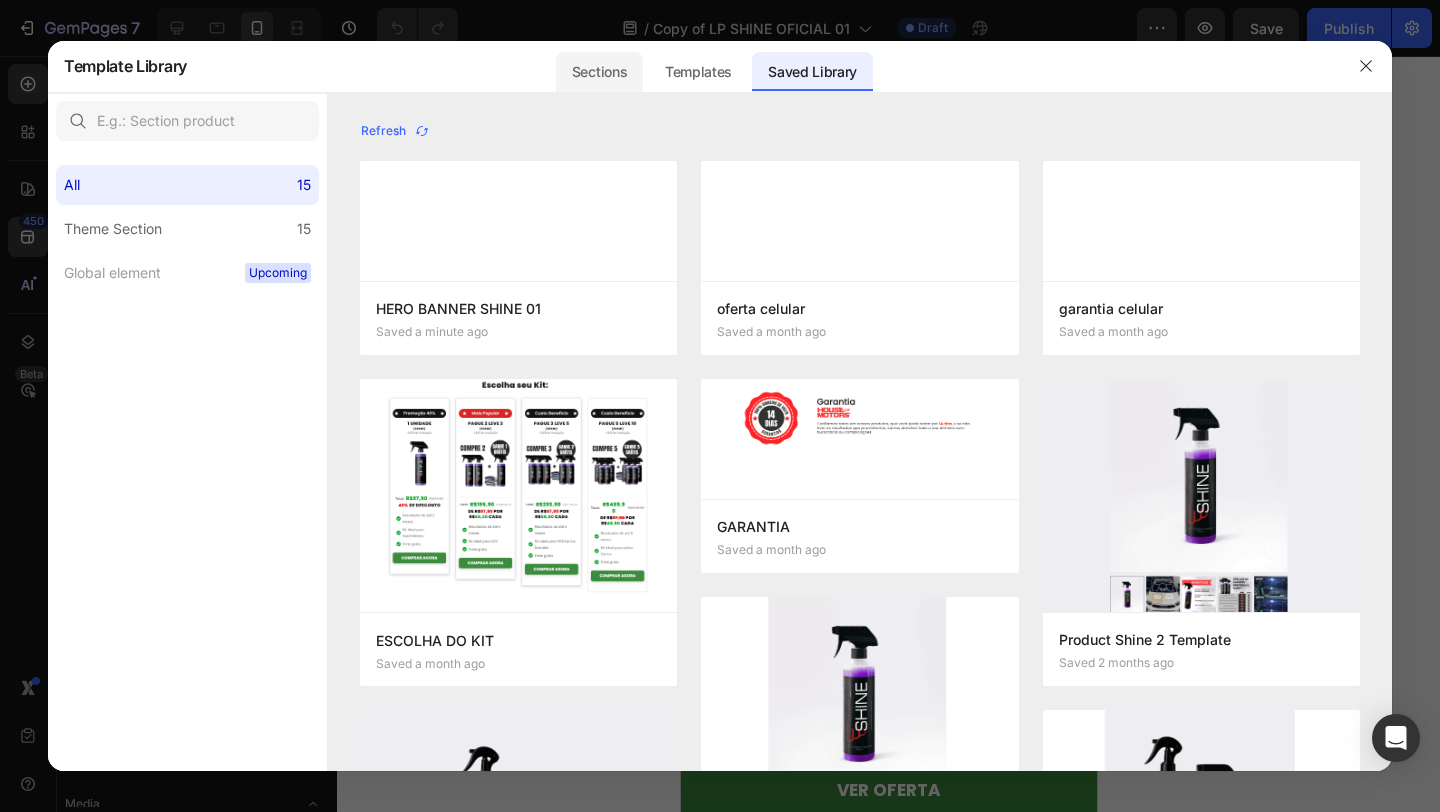 click on "Sections" 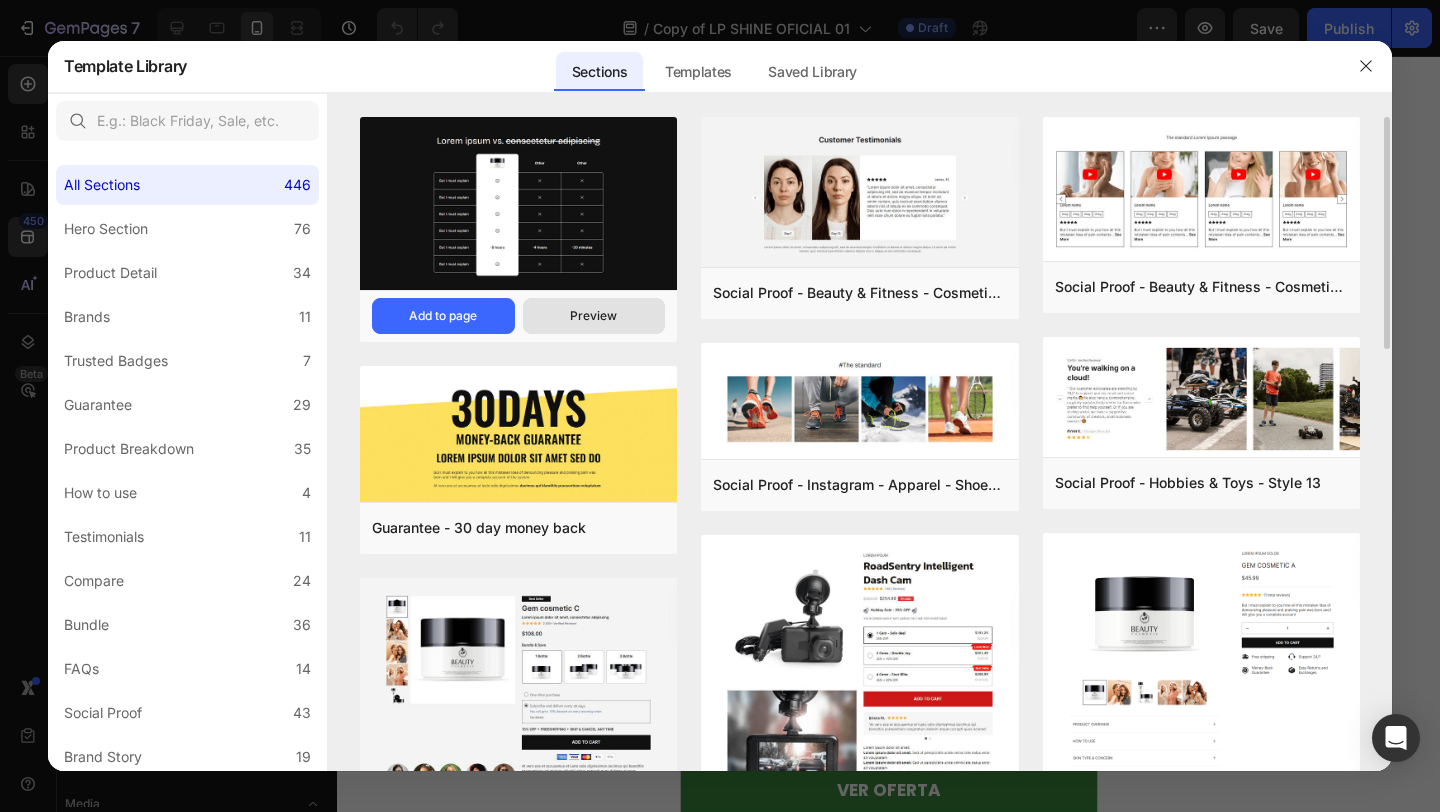 click on "Preview" at bounding box center [594, 316] 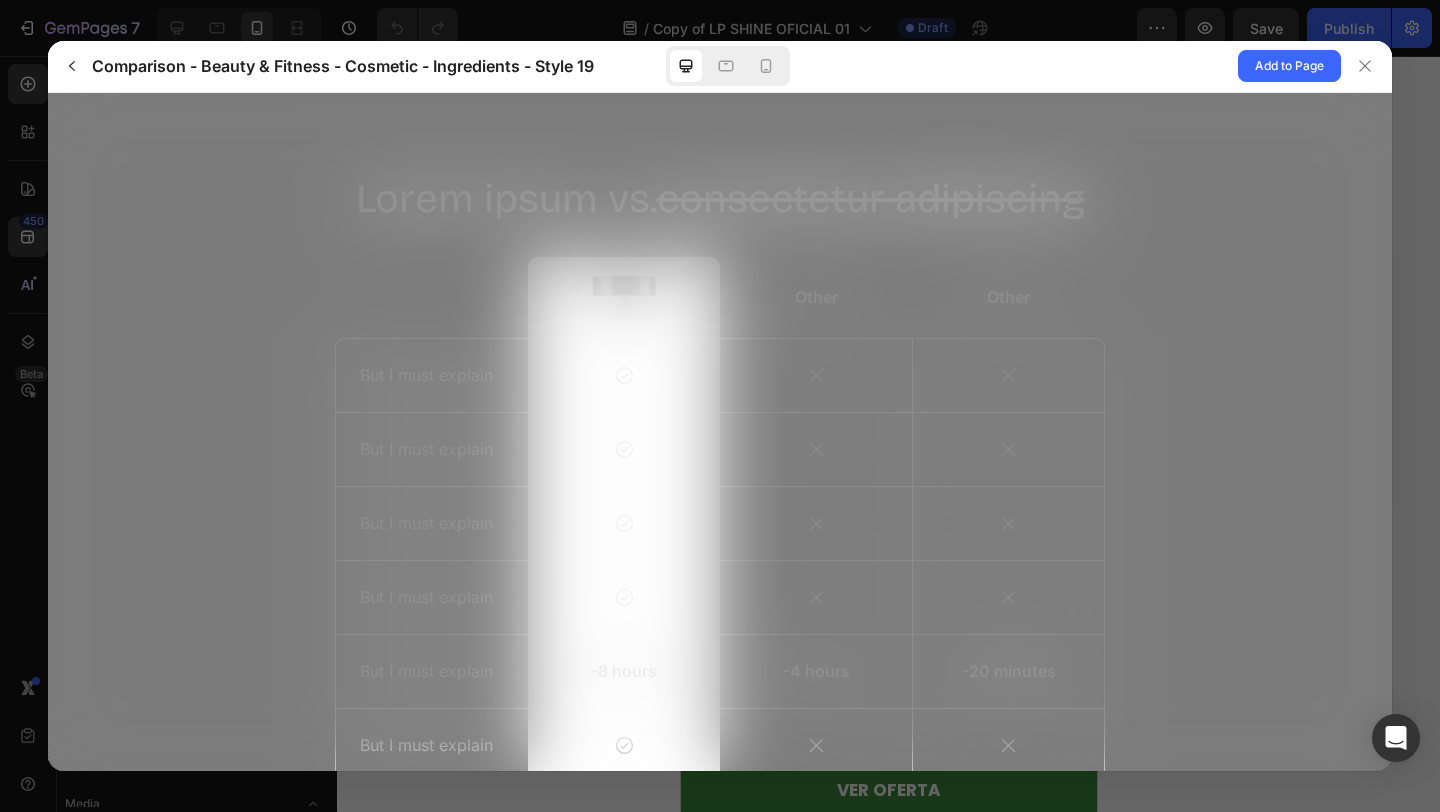 scroll, scrollTop: 0, scrollLeft: 0, axis: both 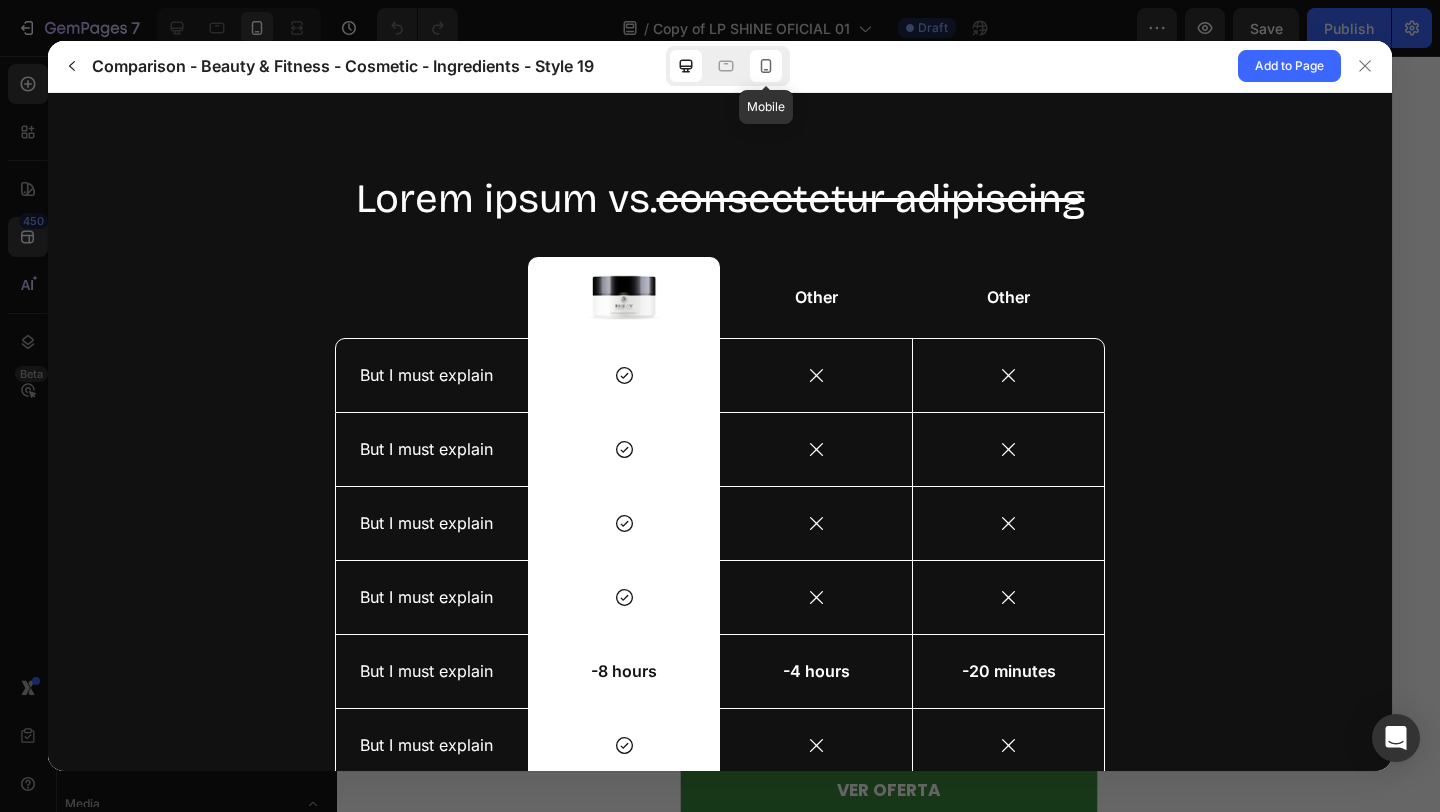 click 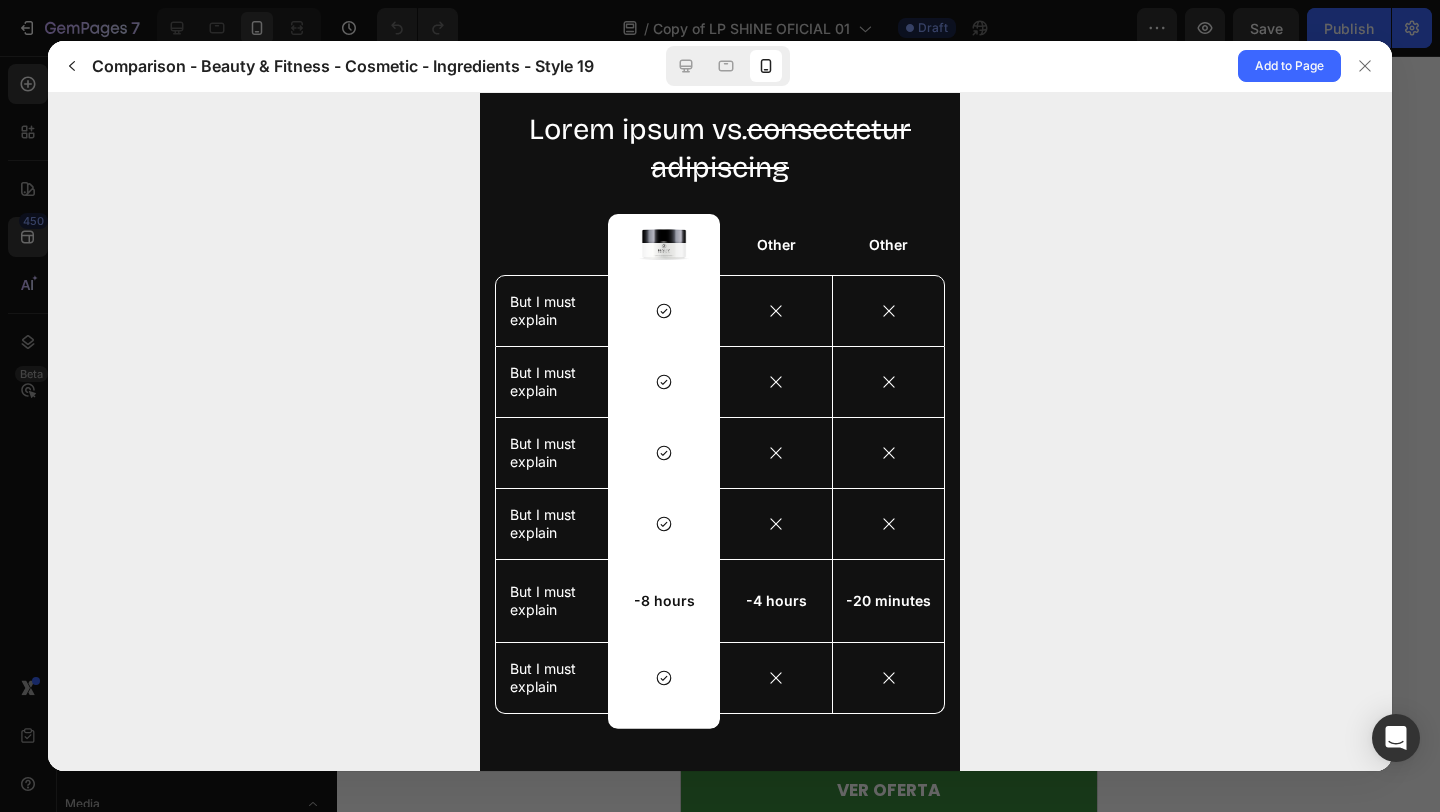 scroll, scrollTop: 65, scrollLeft: 0, axis: vertical 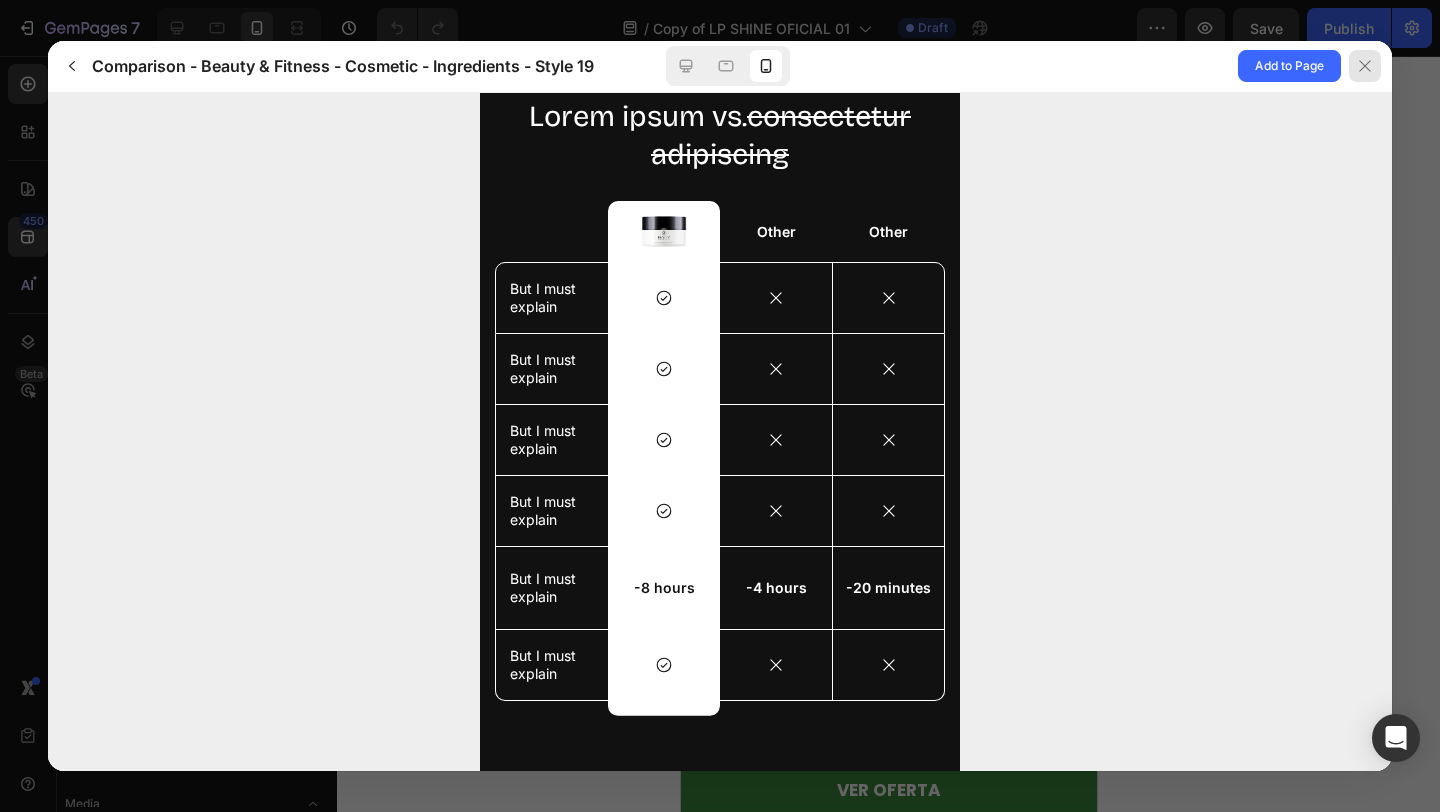 click at bounding box center [1365, 66] 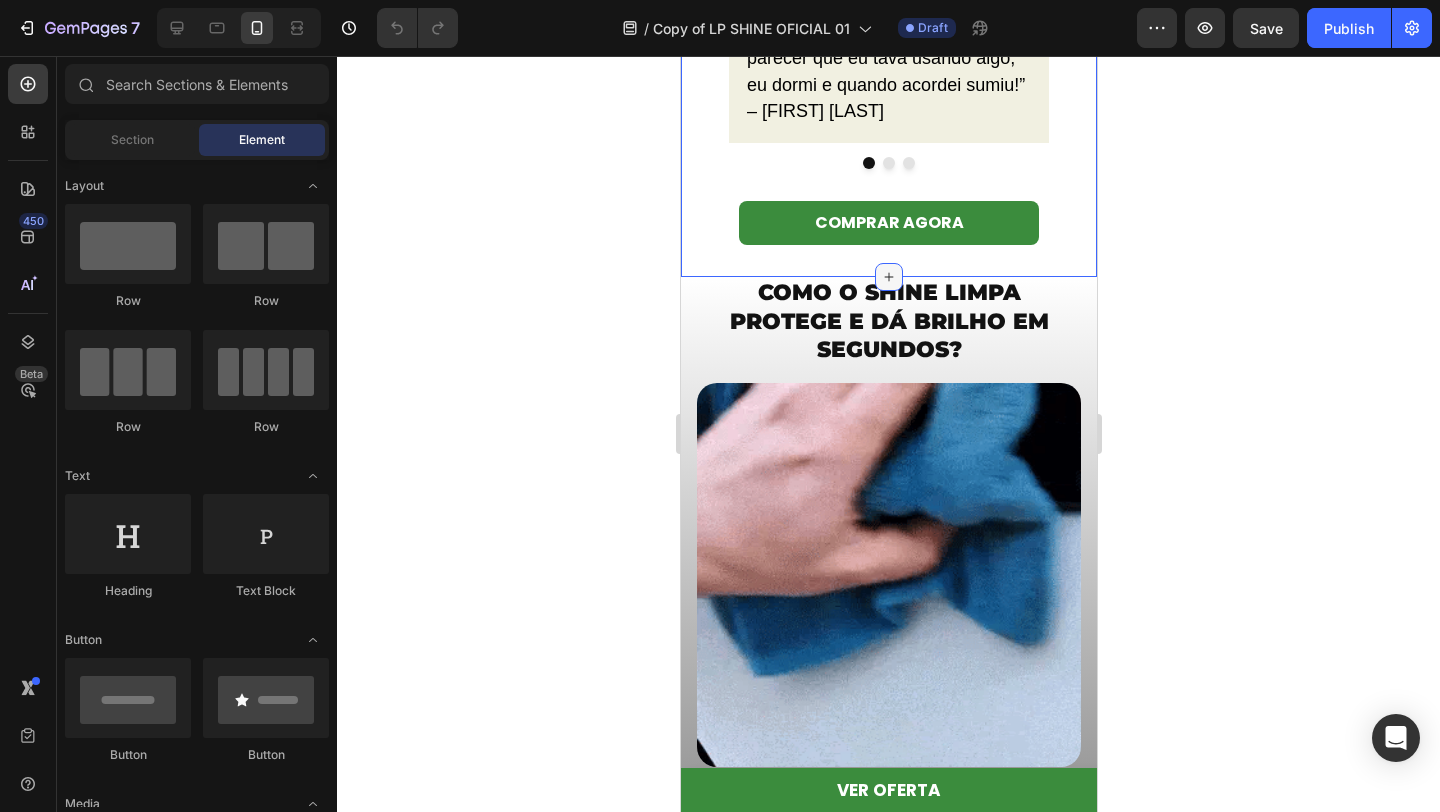 click 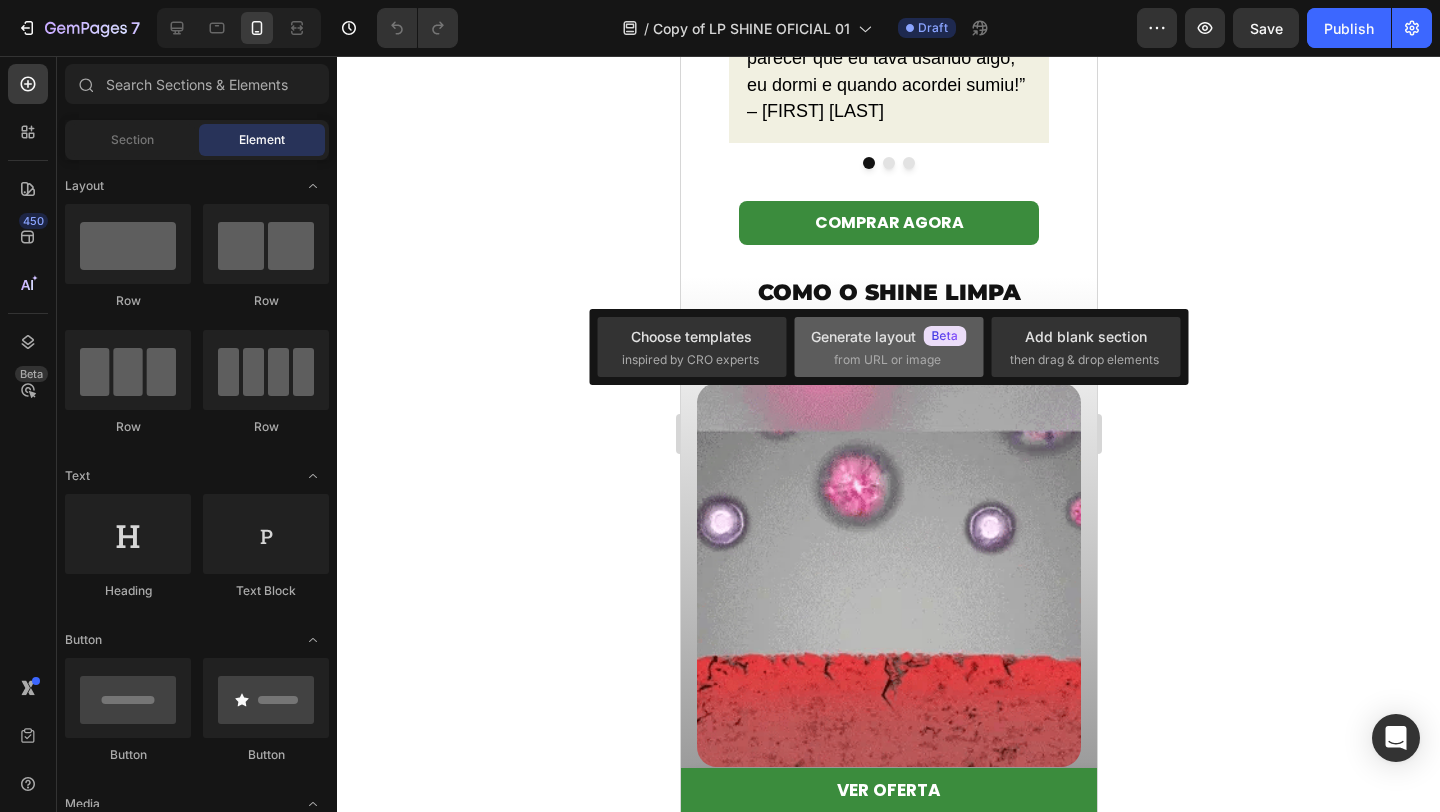 click on "Generate layout" at bounding box center [889, 336] 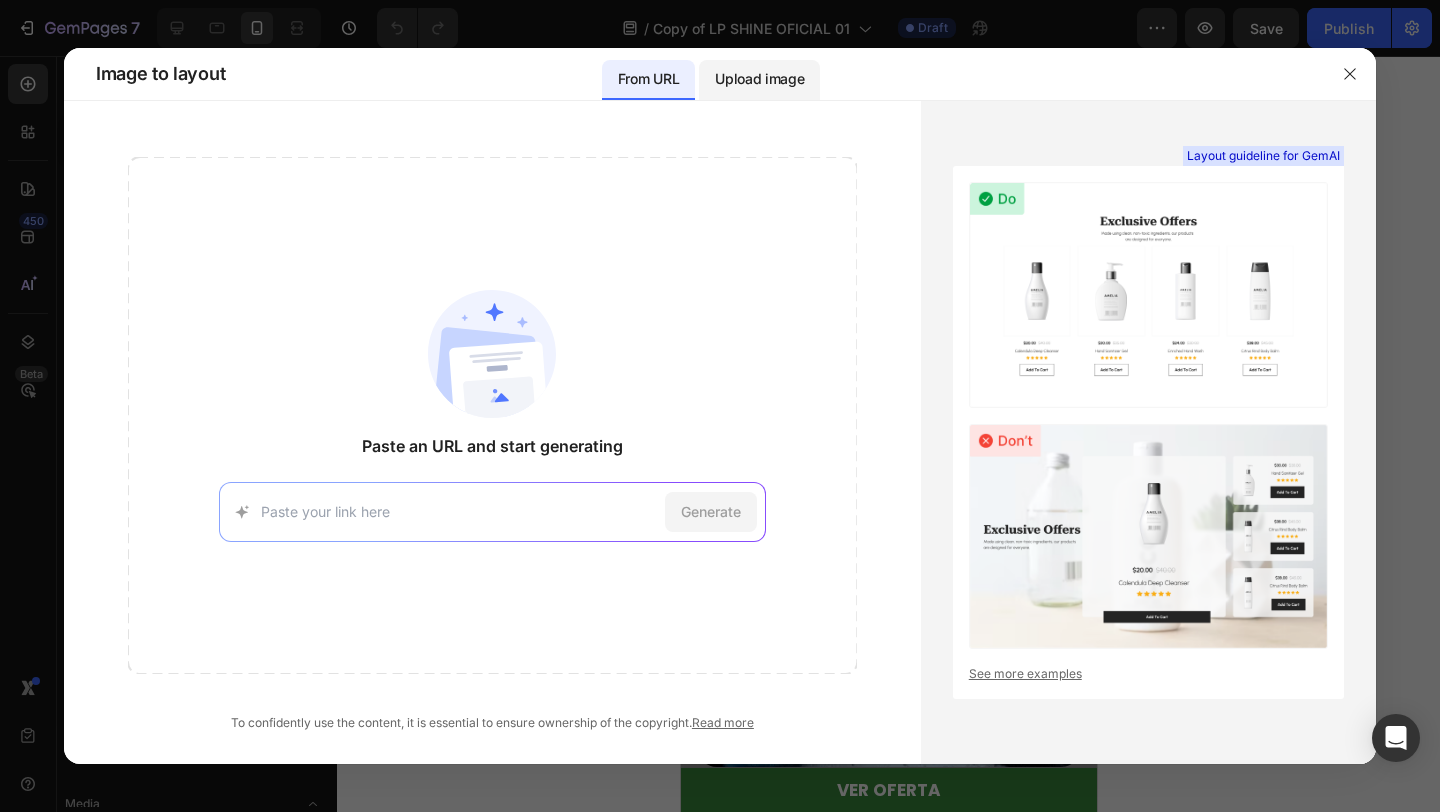 click on "Upload image" at bounding box center (759, 79) 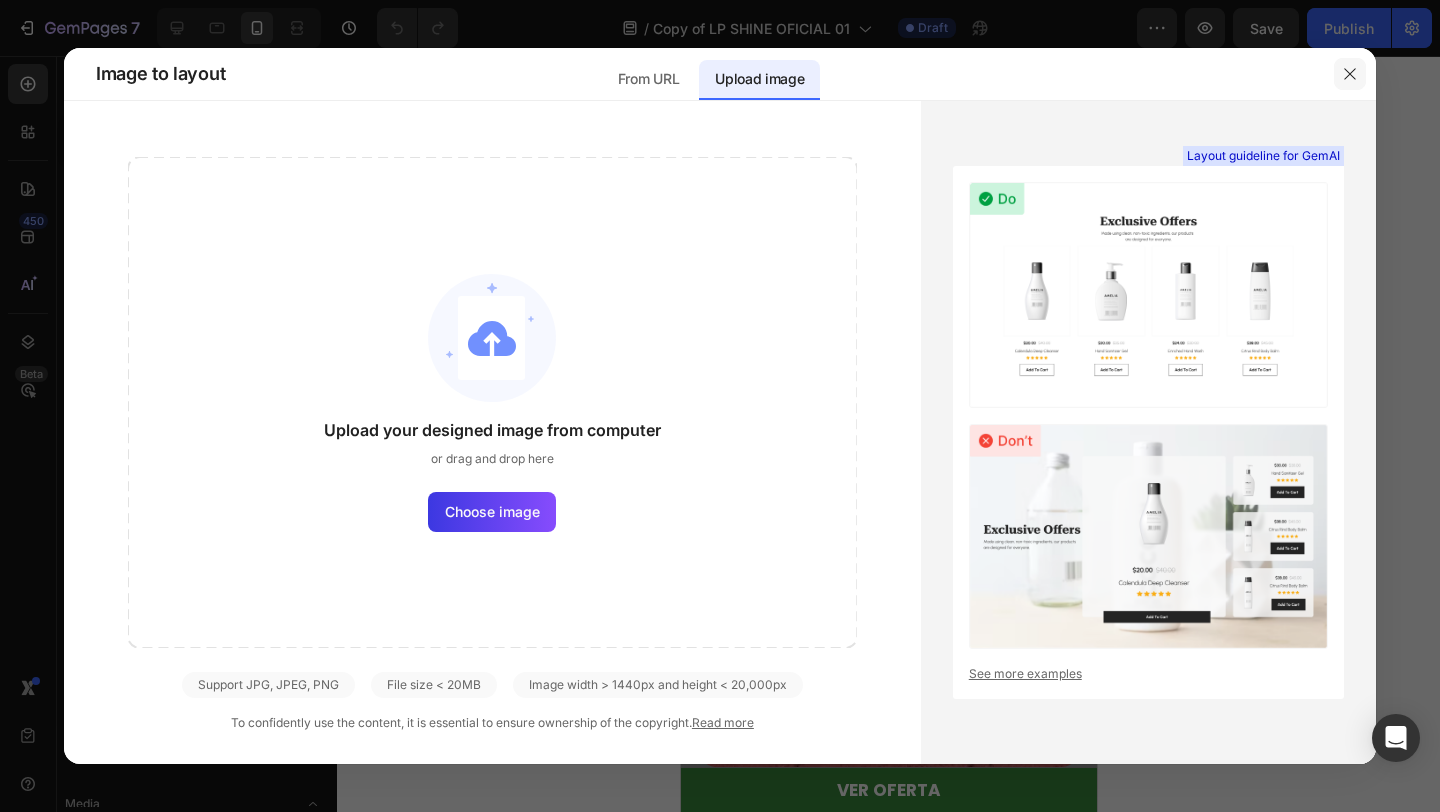 click 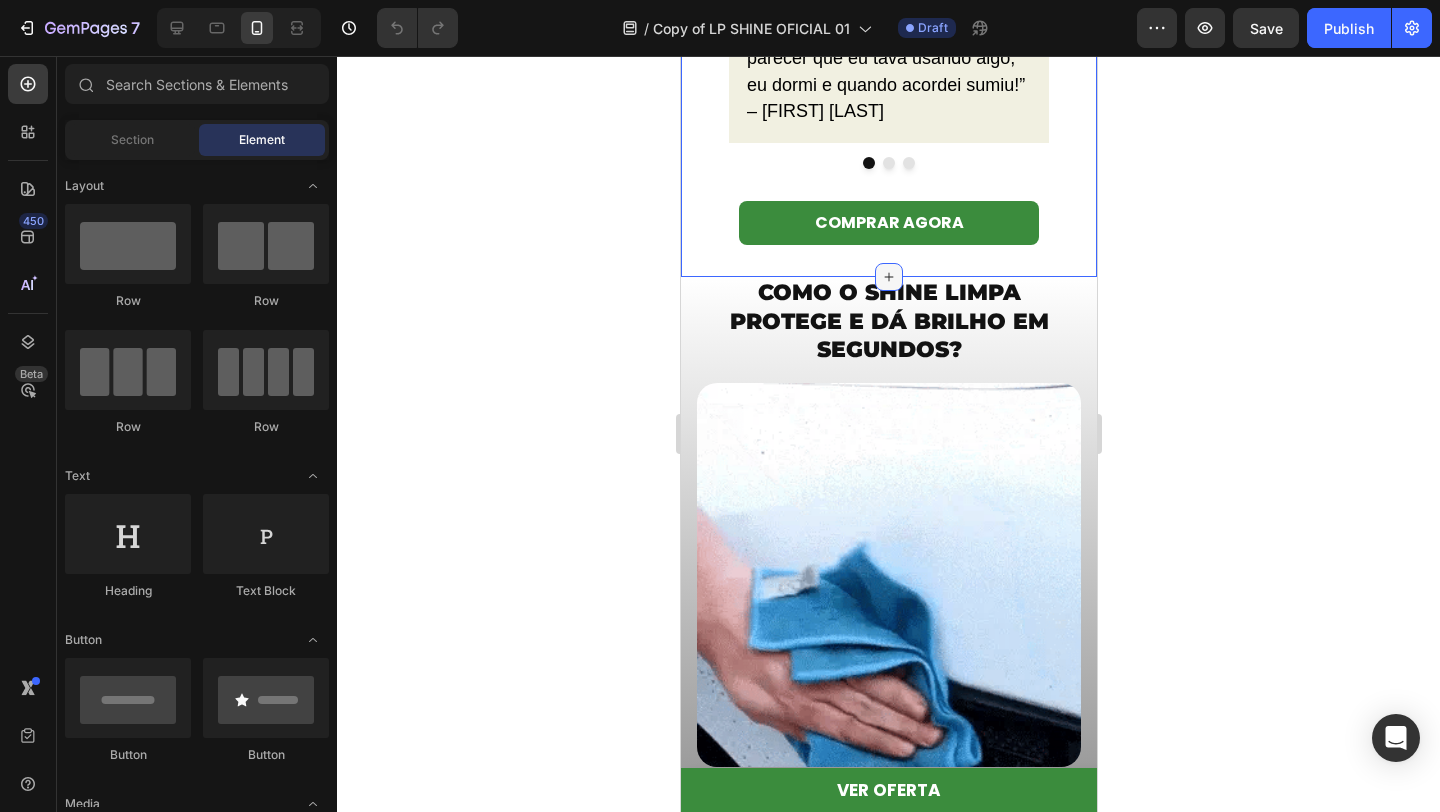 click 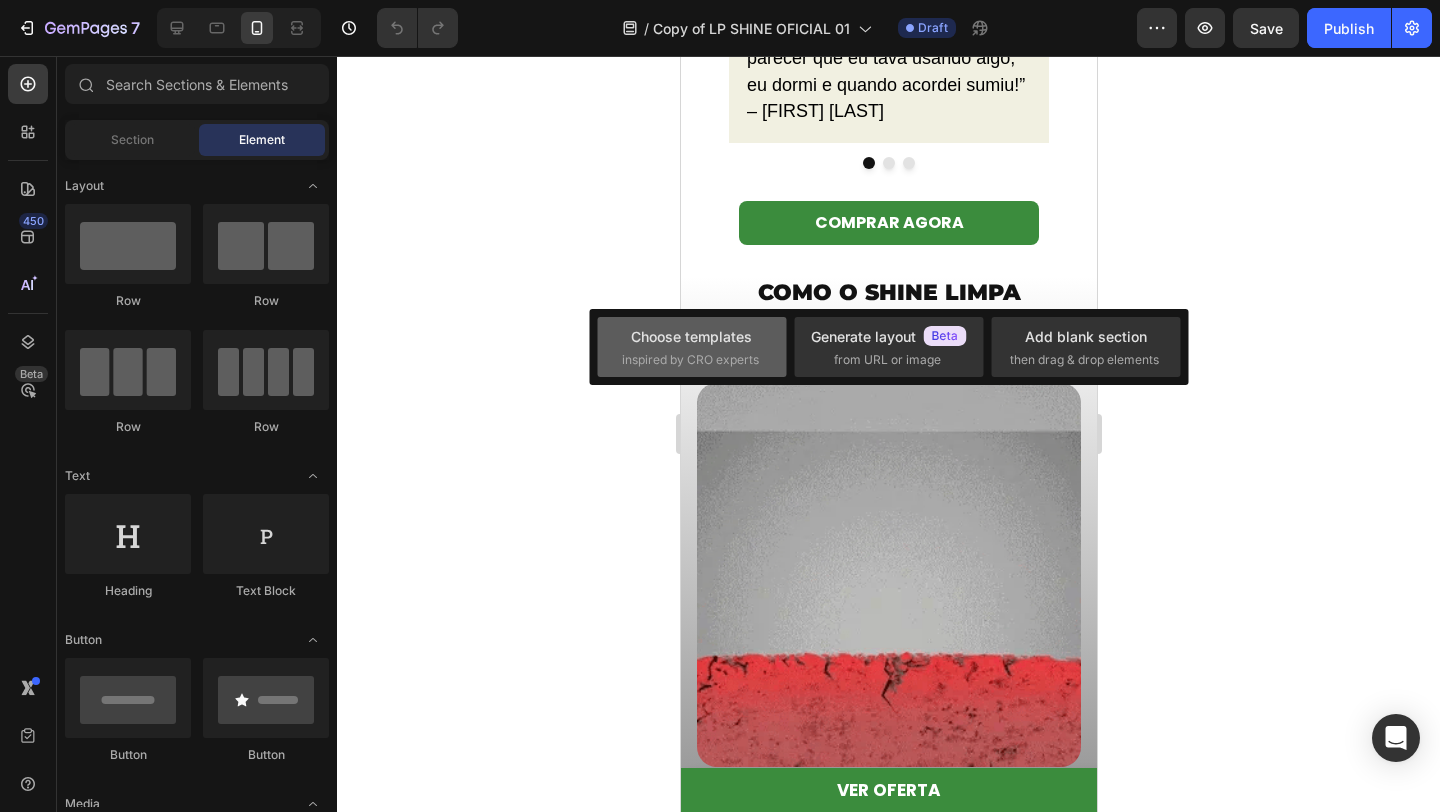 click on "Choose templates  inspired by CRO experts" at bounding box center [692, 347] 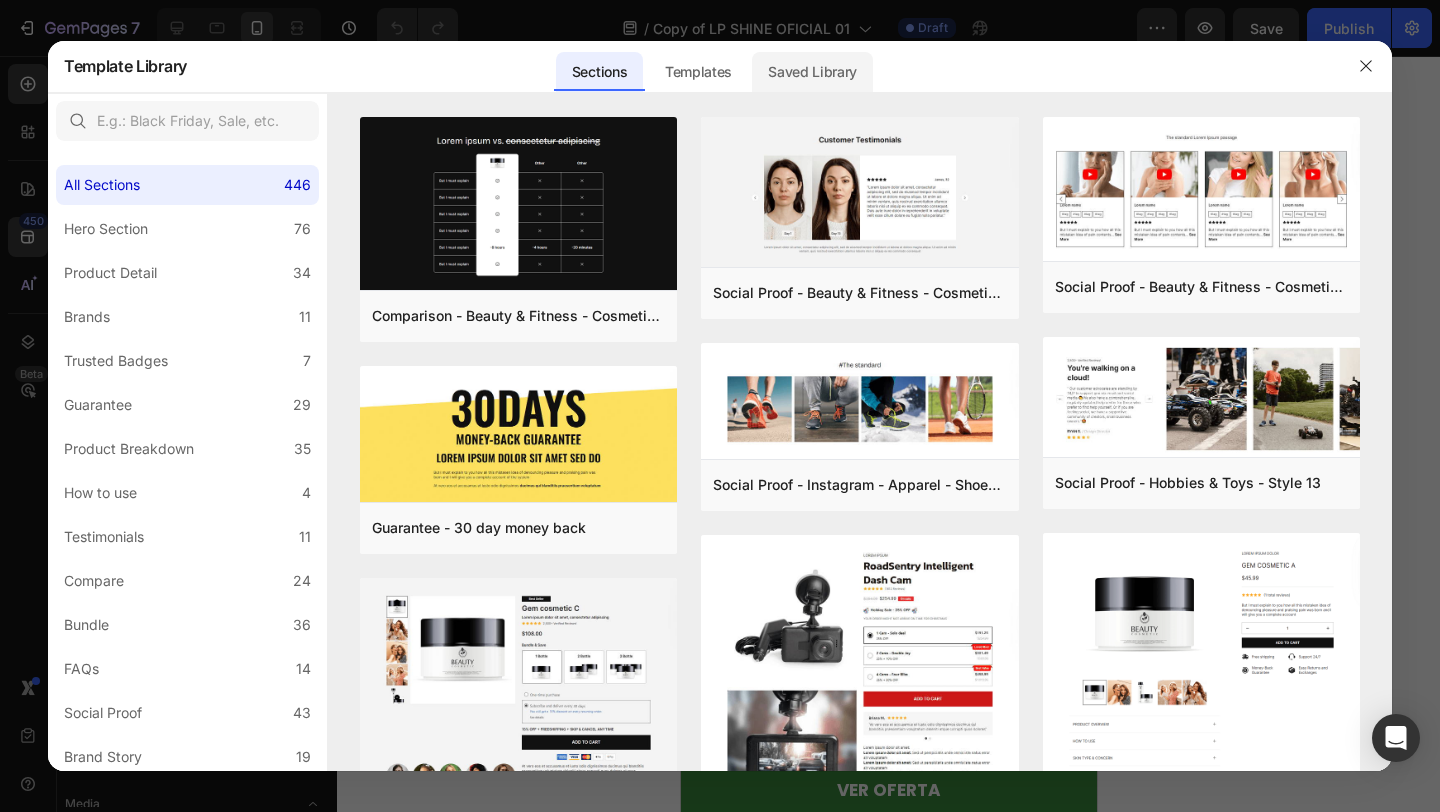 click on "Saved Library" 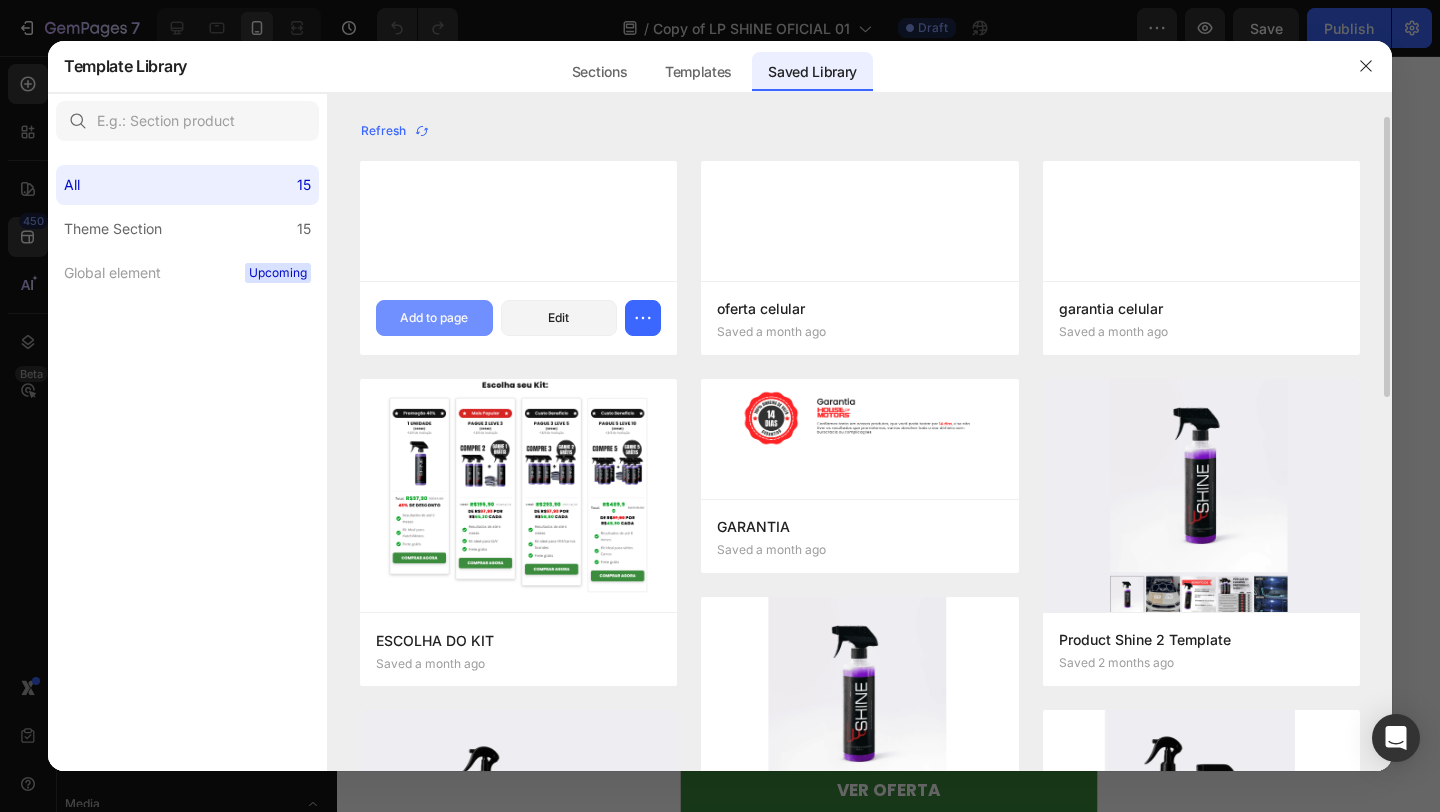 click on "Add to page" at bounding box center [434, 318] 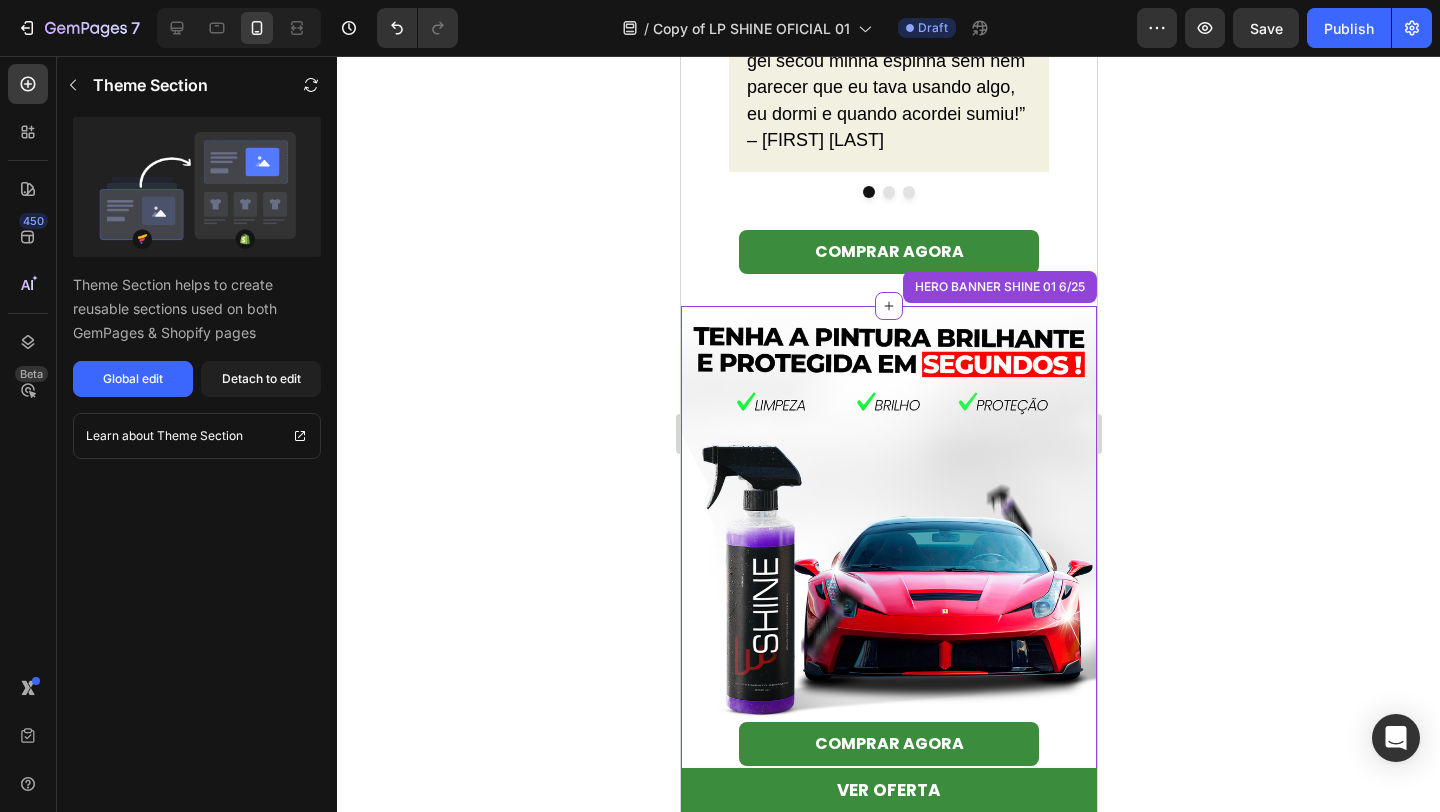 scroll, scrollTop: 686, scrollLeft: 0, axis: vertical 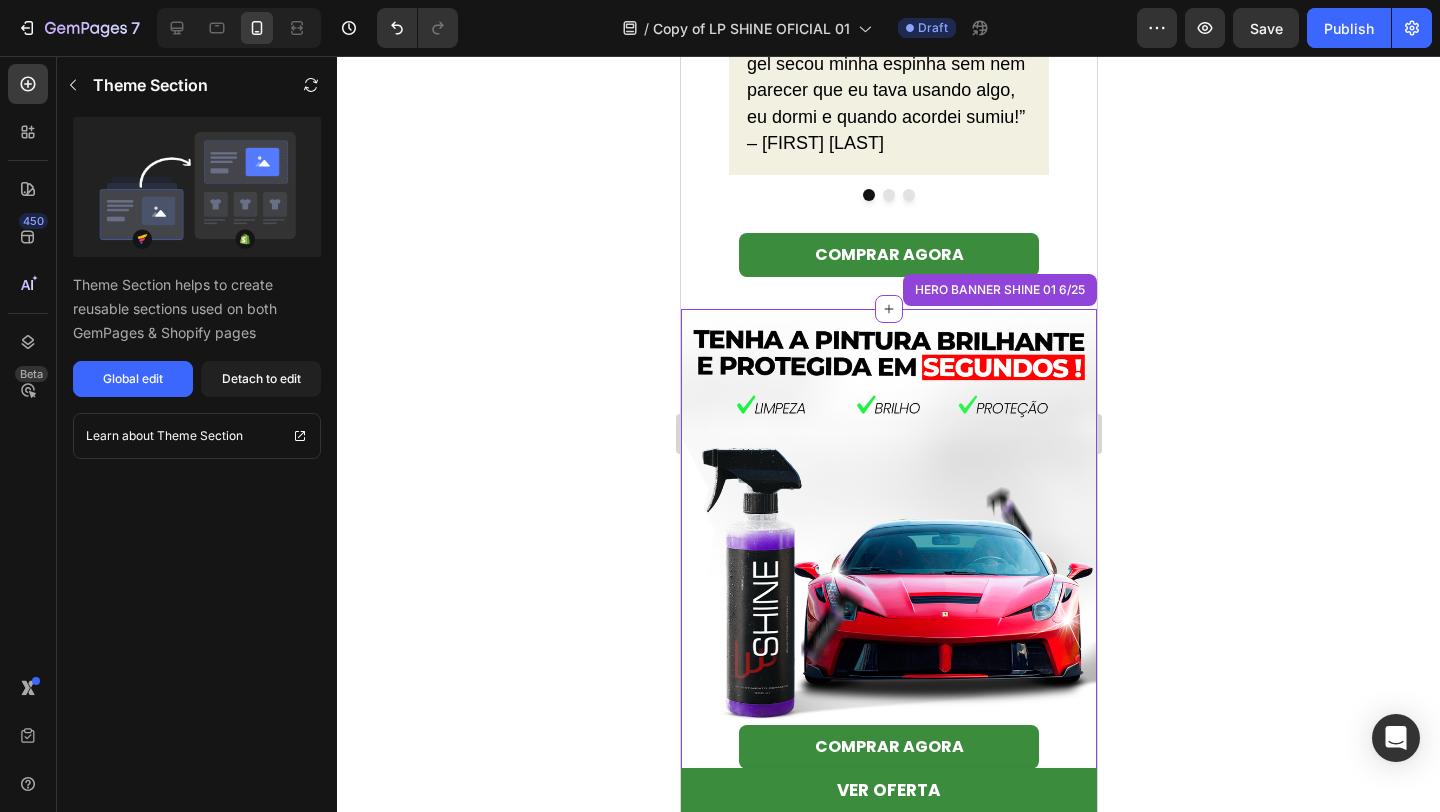 click at bounding box center [888, 517] 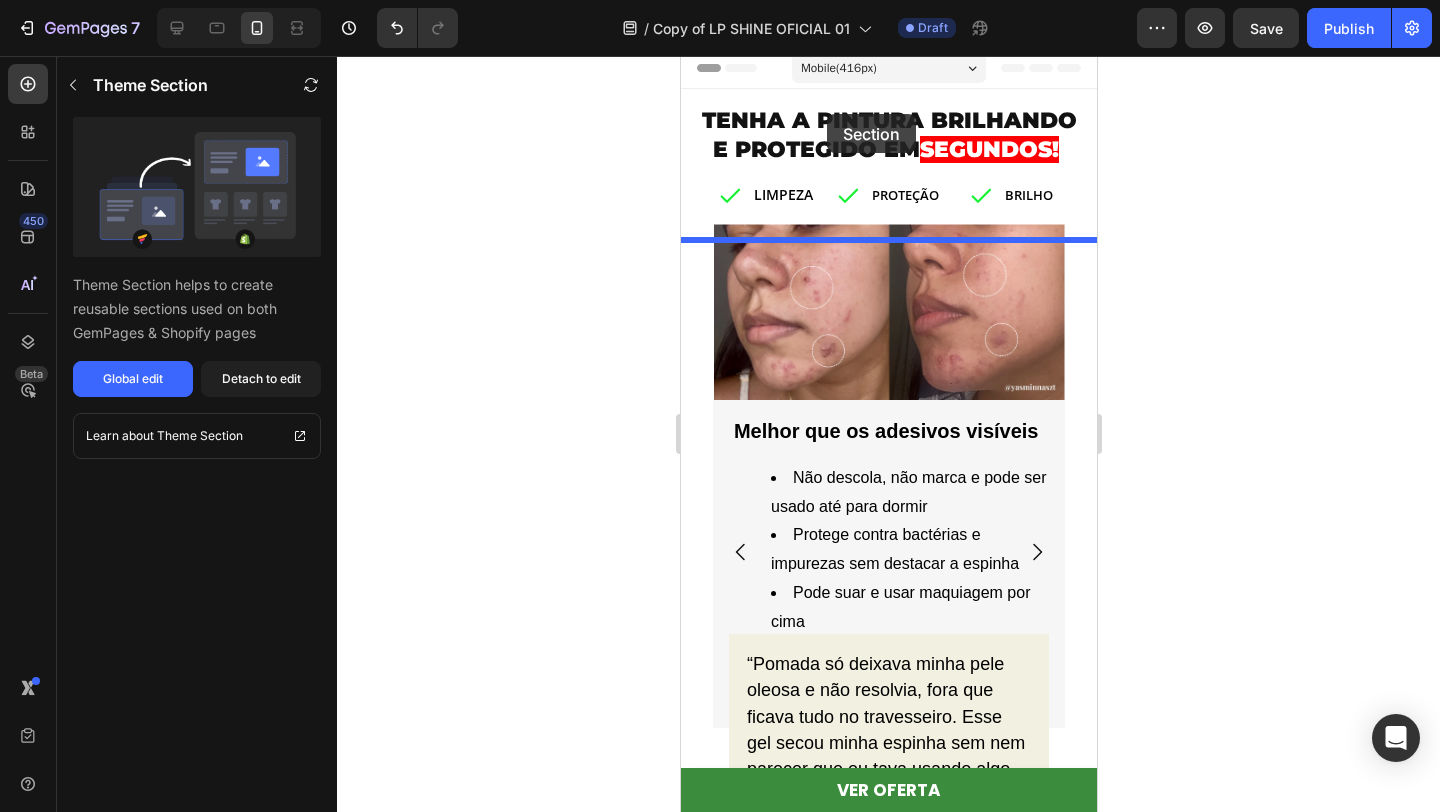 scroll, scrollTop: 0, scrollLeft: 0, axis: both 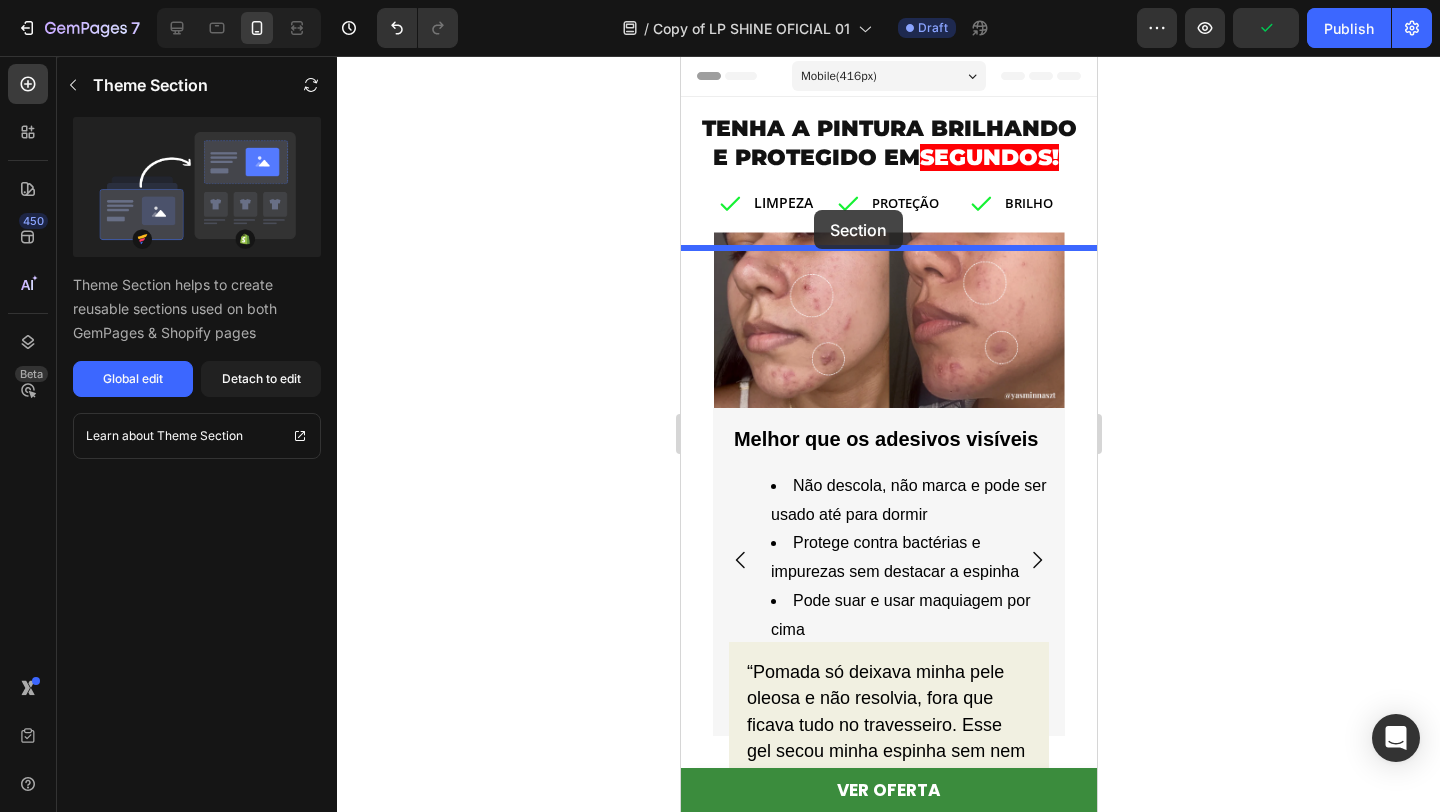 drag, startPoint x: 833, startPoint y: 330, endPoint x: 813, endPoint y: 209, distance: 122.641754 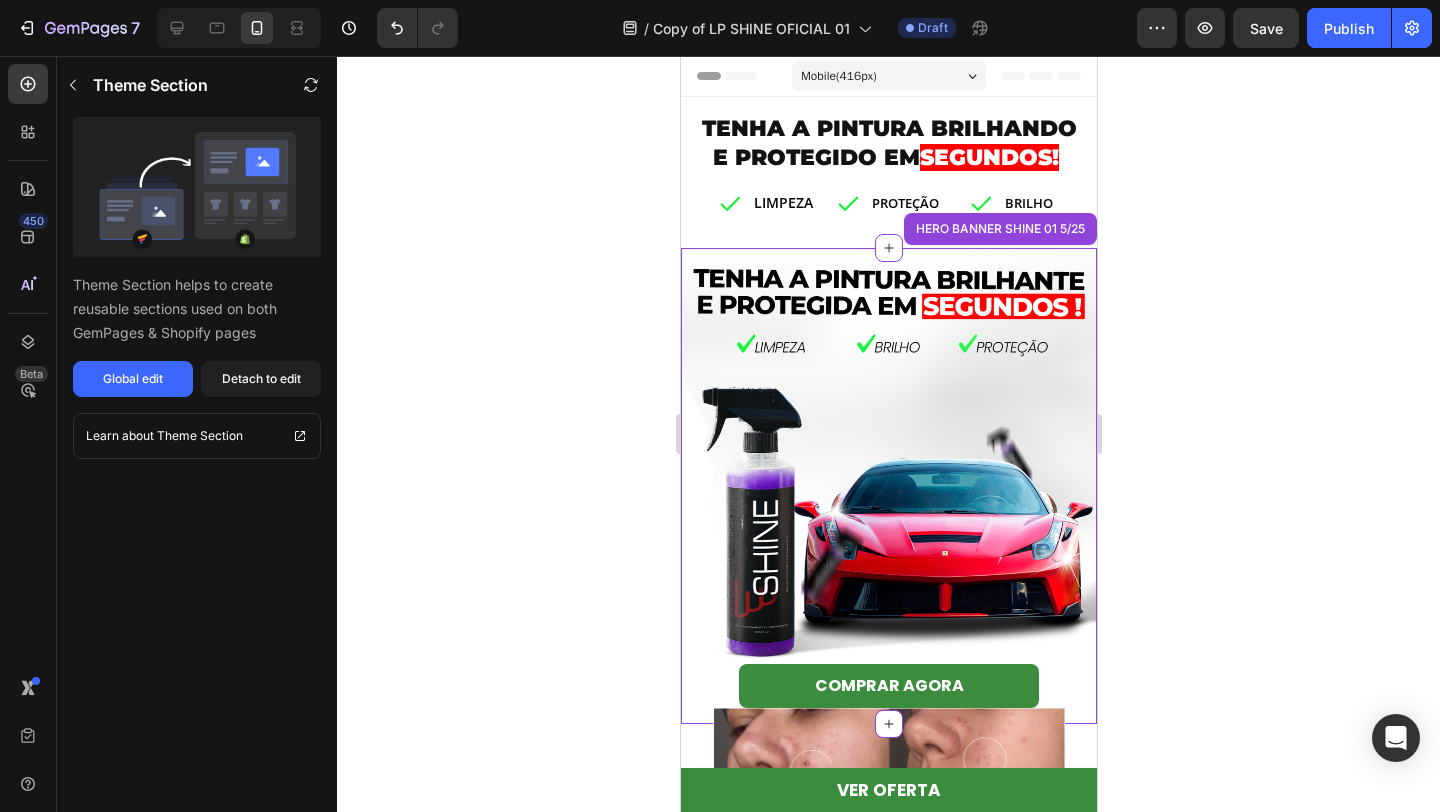 click 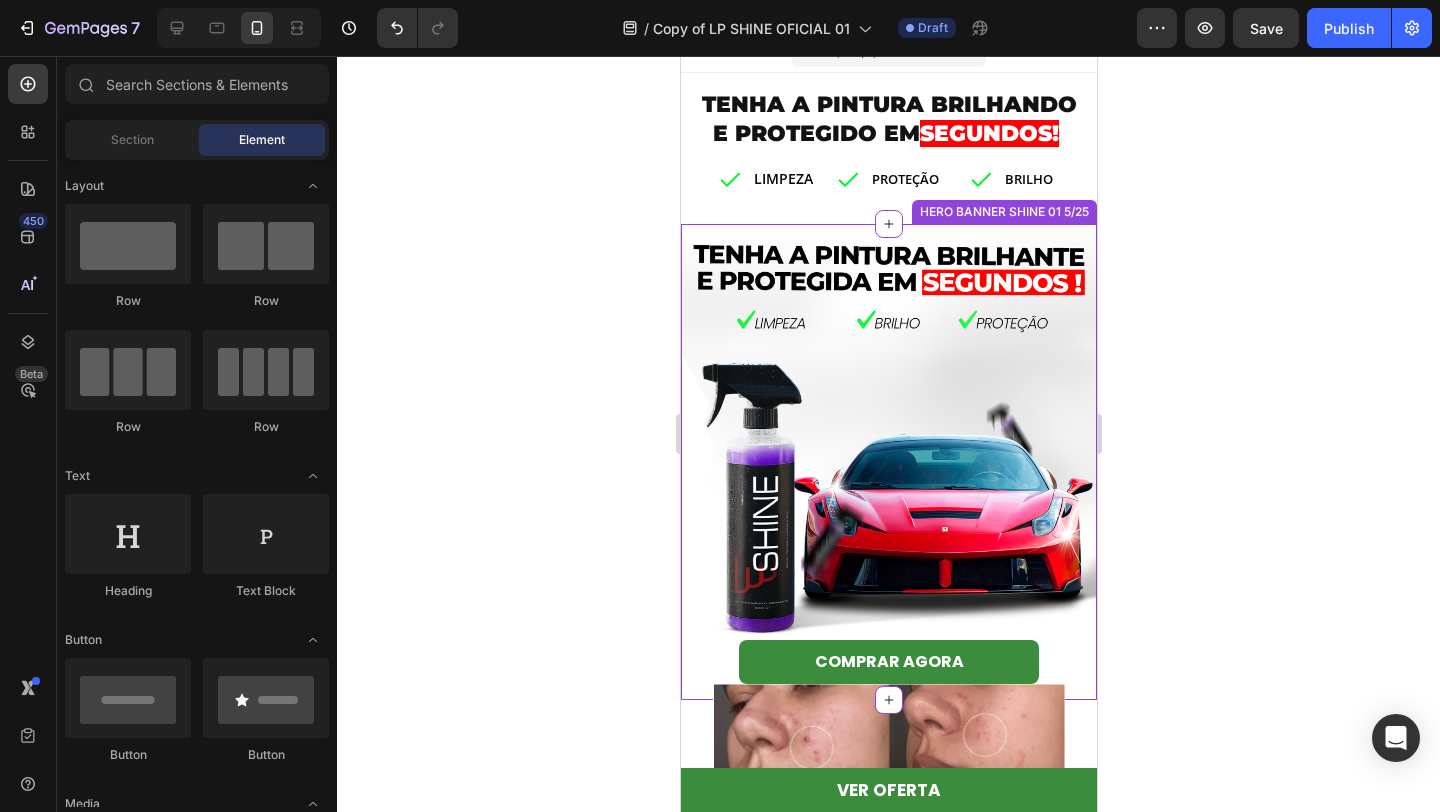 scroll, scrollTop: 30, scrollLeft: 0, axis: vertical 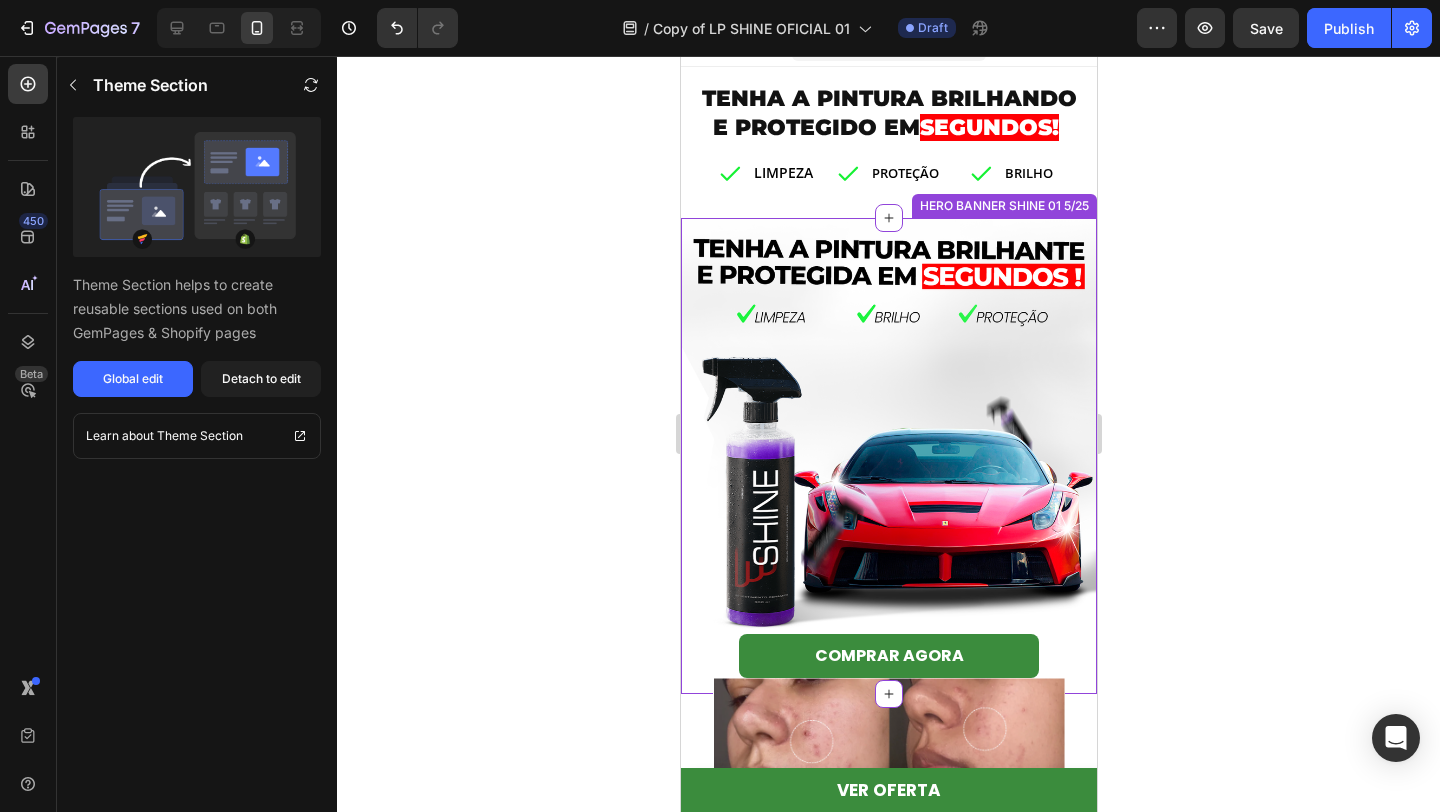 click at bounding box center (888, 426) 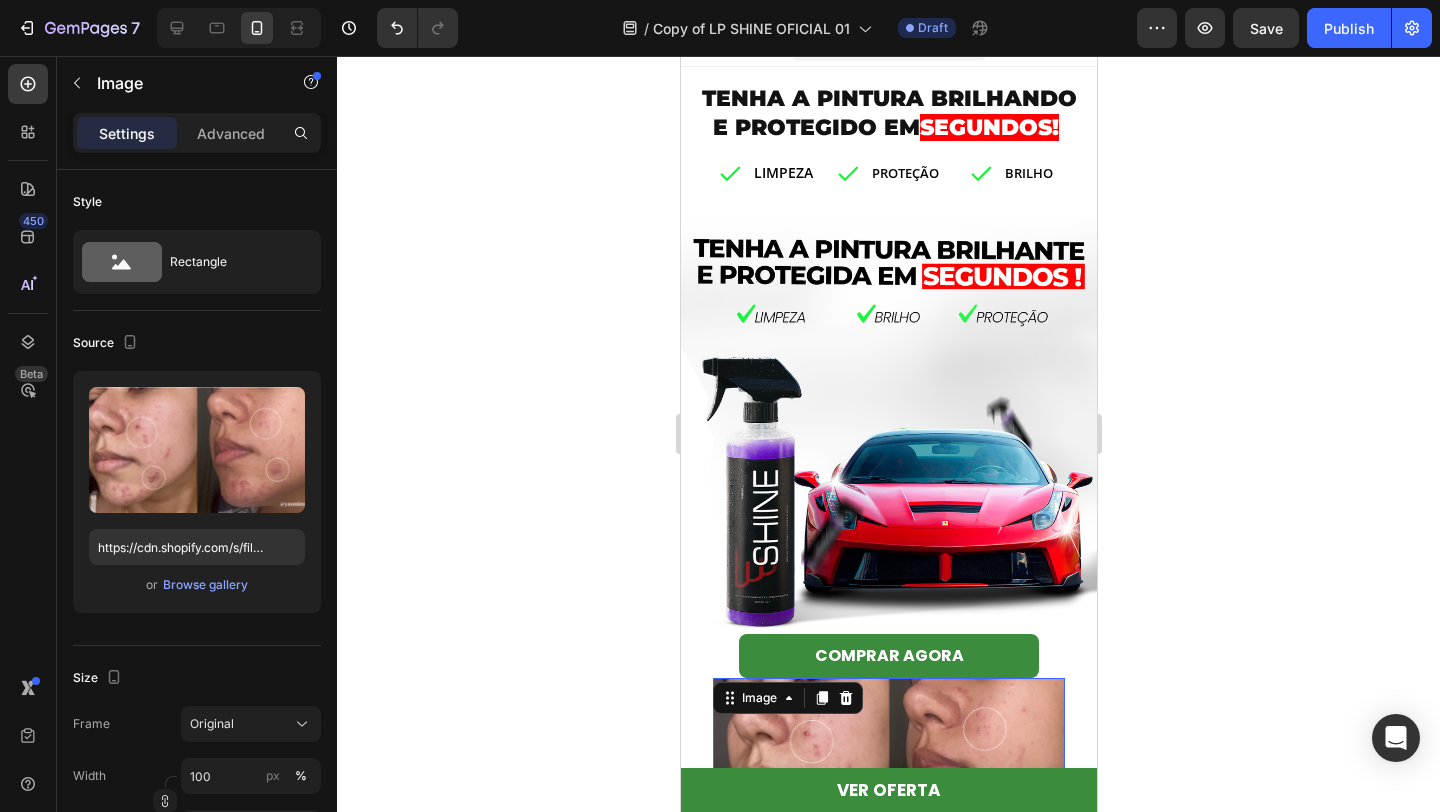 click at bounding box center (888, 766) 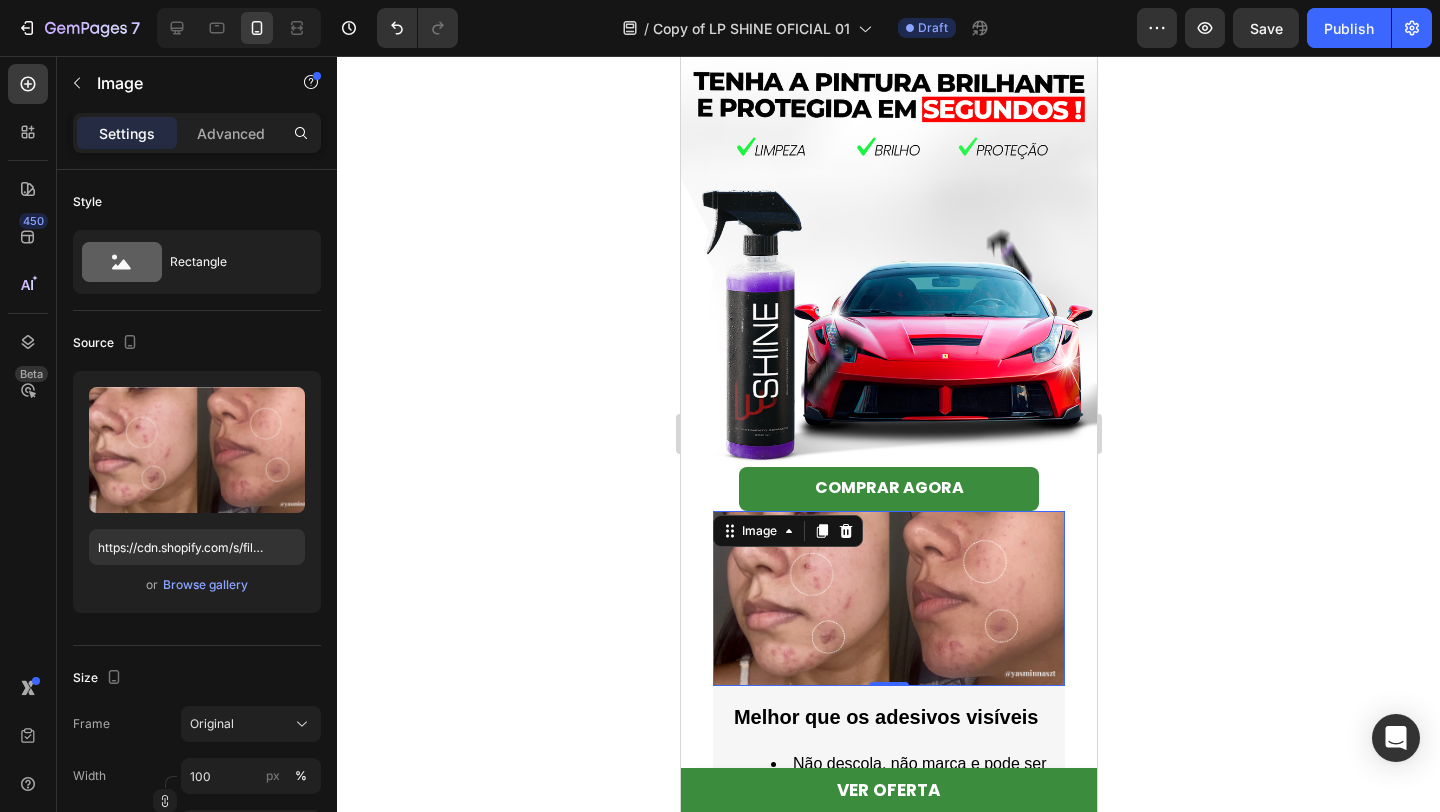 scroll, scrollTop: 207, scrollLeft: 0, axis: vertical 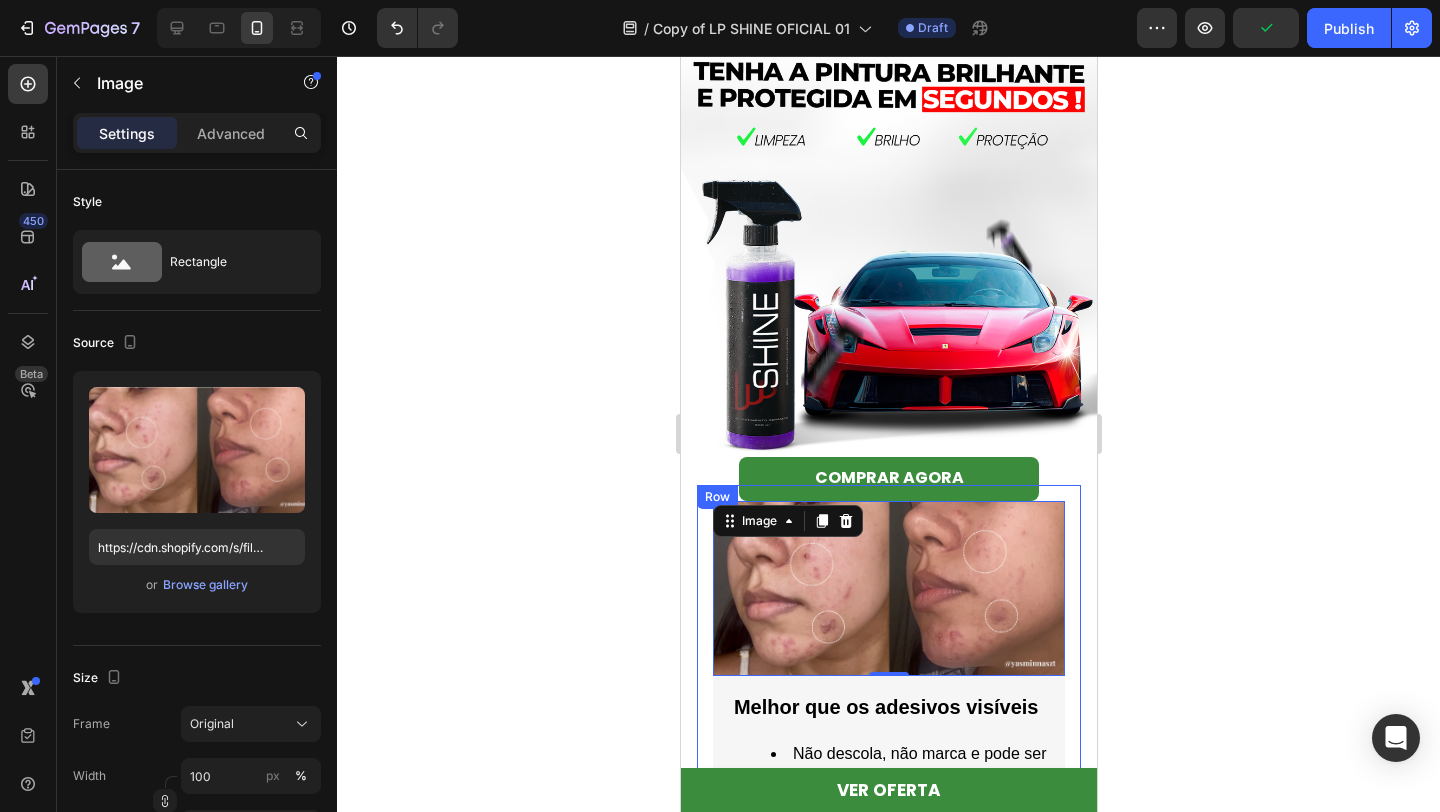 click on "Image   0 Melhor que os adesivos visíveis   Heading Não descola, não marca e pode ser usado até para dormir Protege contra bactérias e impurezas sem destacar a espinha Pode suar e usar maquiagem por cima     Text Block Row “Pomada só deixava minha pele oleosa e não resolvia, fora que ficava tudo no travesseiro. Esse gel secou minha espinha sem nem parecer que eu tava usando algo, eu dormi e quando acordei sumiu!” – Camila Souza Text Block Row Row Row" at bounding box center (888, 823) 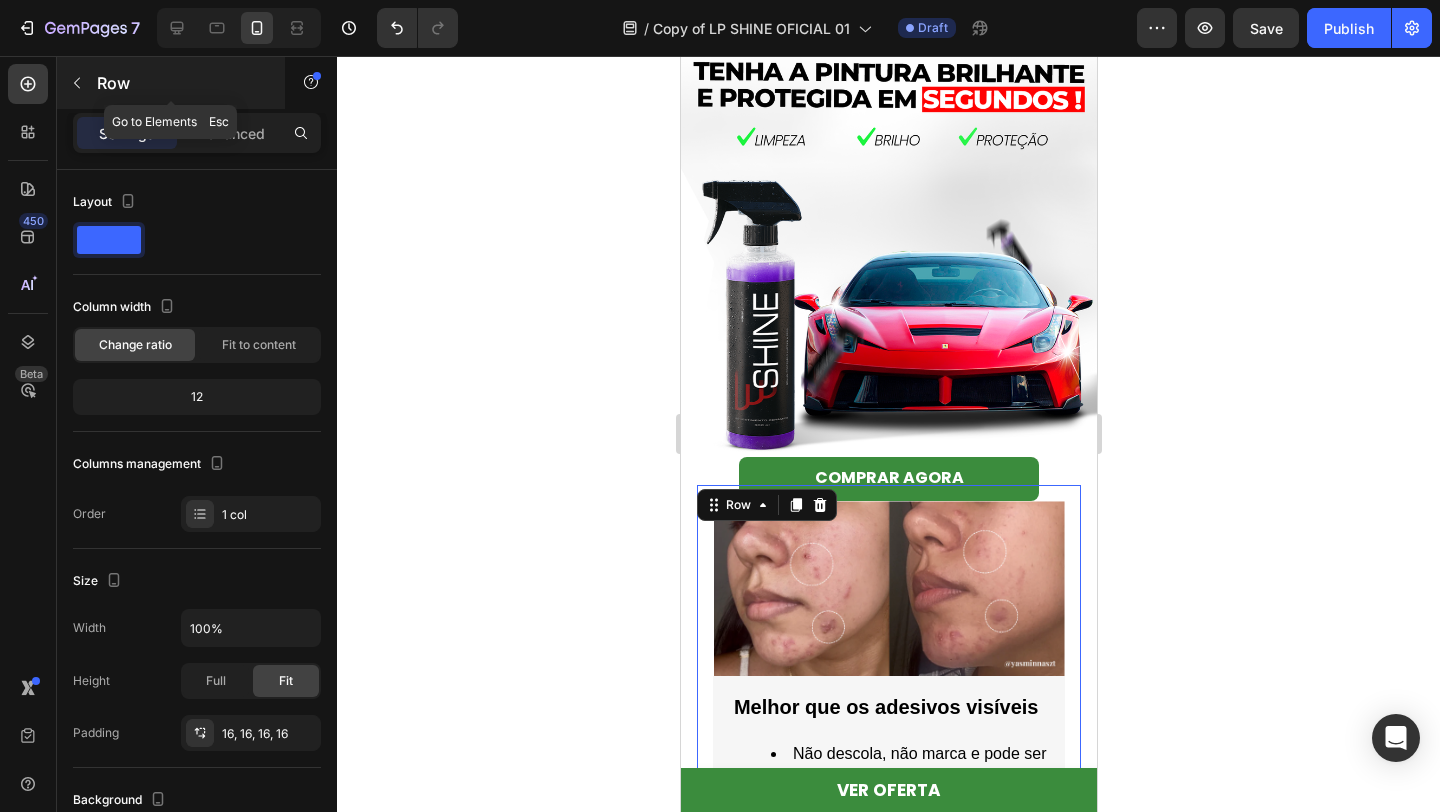 click on "Row" at bounding box center [171, 83] 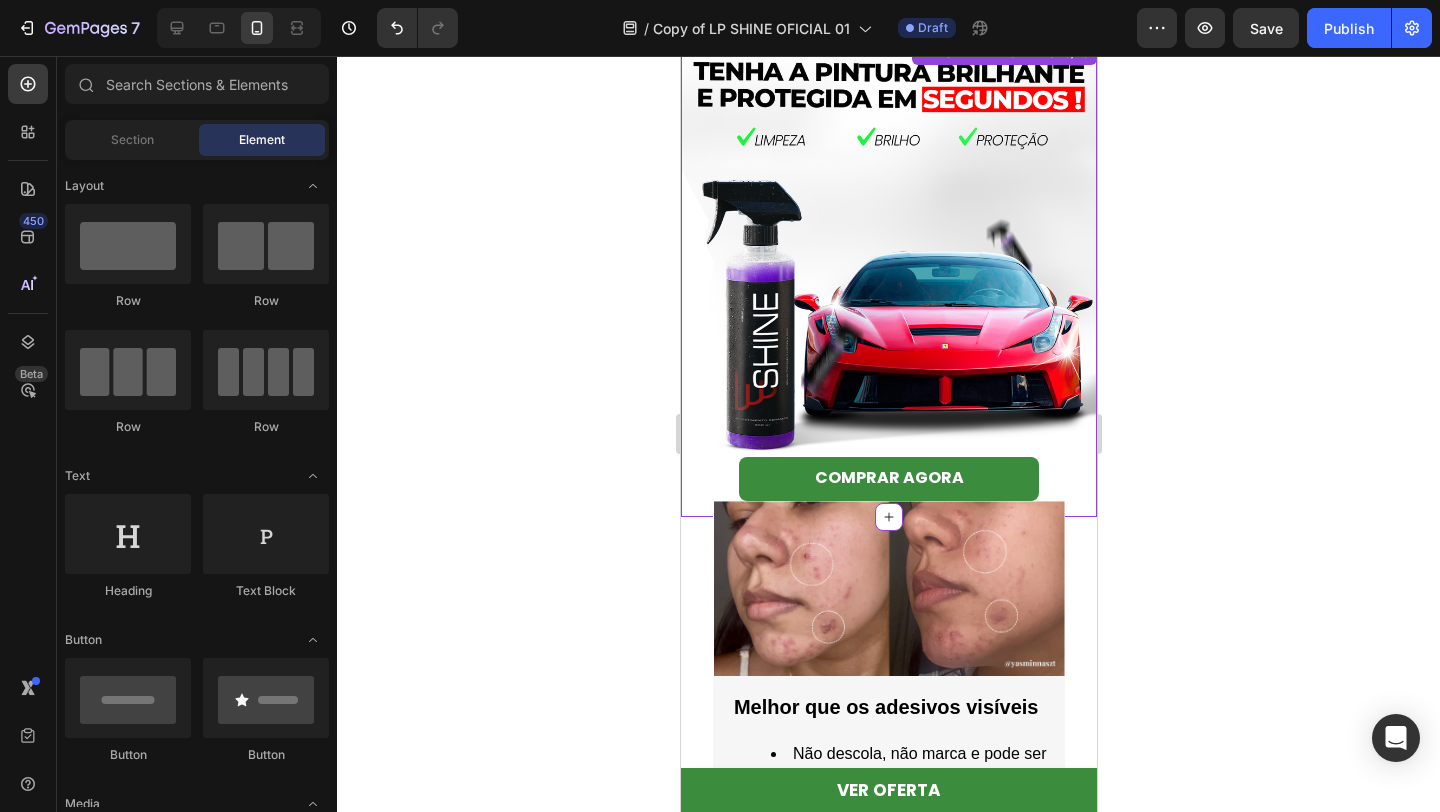 click on "COMPRAR AGORA Button" at bounding box center [888, 479] 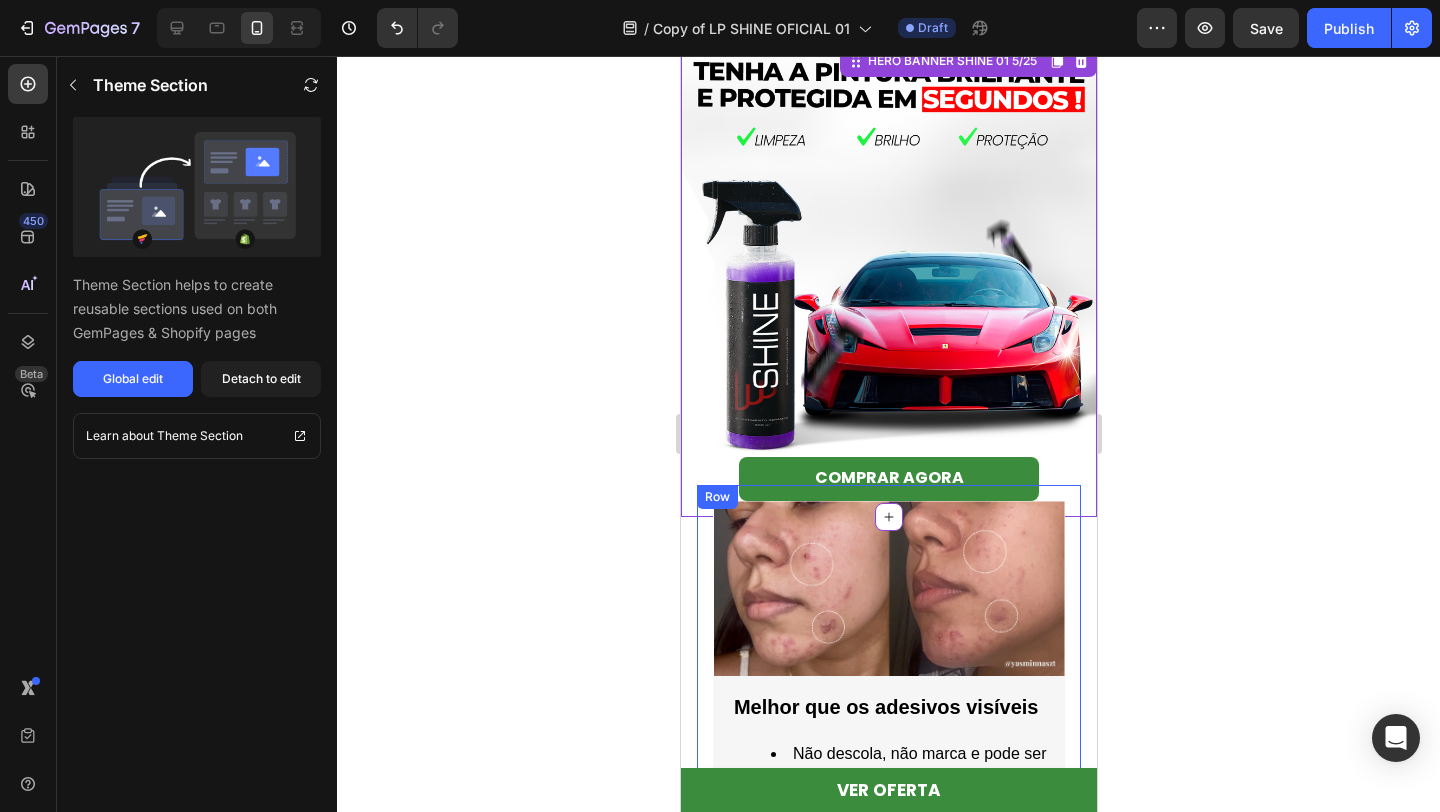 click on "Image Melhor que os adesivos visíveis   Heading Não descola, não marca e pode ser usado até para dormir Protege contra bactérias e impurezas sem destacar a espinha Pode suar e usar maquiagem por cima     Text Block Row “Pomada só deixava minha pele oleosa e não resolvia, fora que ficava tudo no travesseiro. Esse gel secou minha espinha sem nem parecer que eu tava usando algo, eu dormi e quando acordei sumiu!” – Camila Souza Text Block Row Row Row" at bounding box center [888, 823] 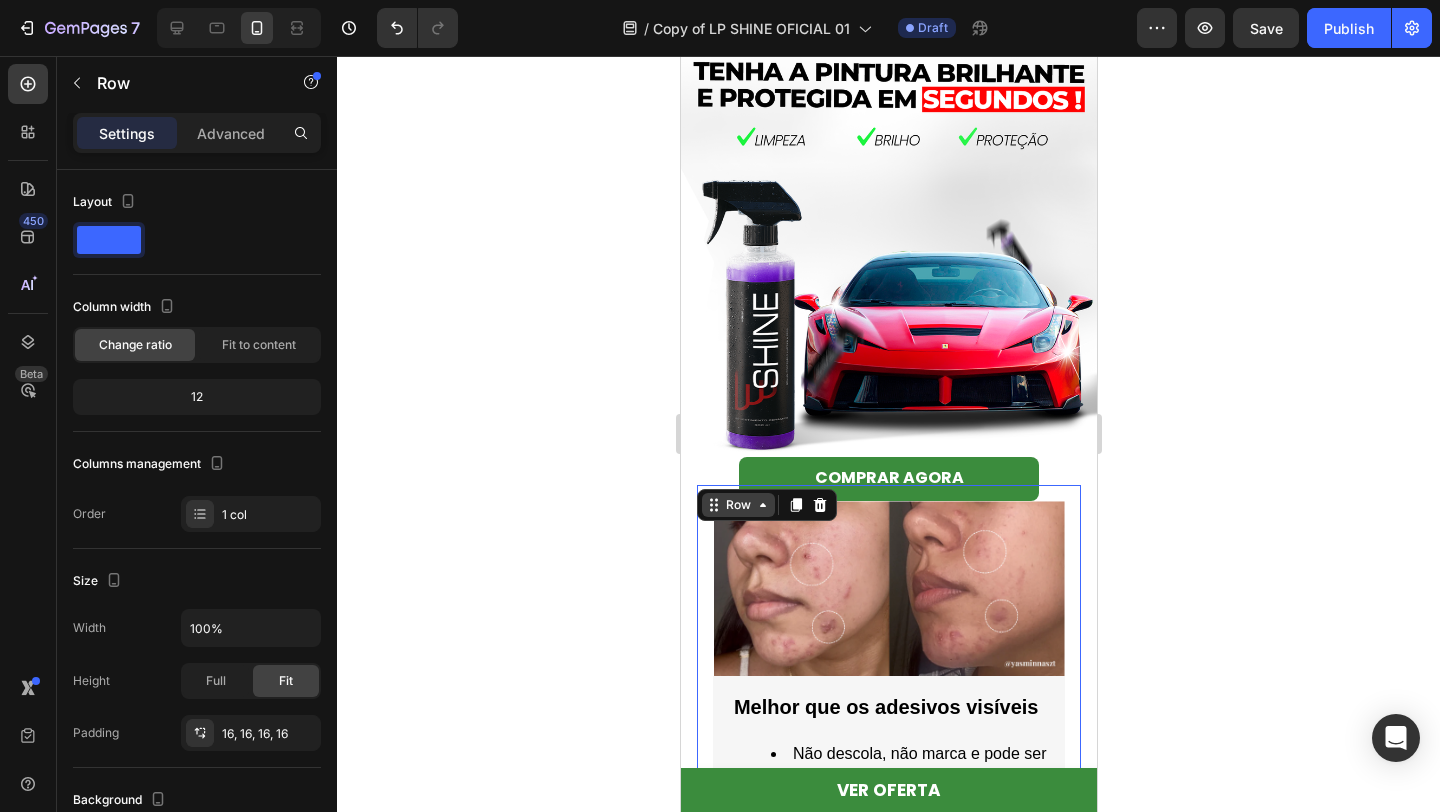 click on "Row" at bounding box center [737, 505] 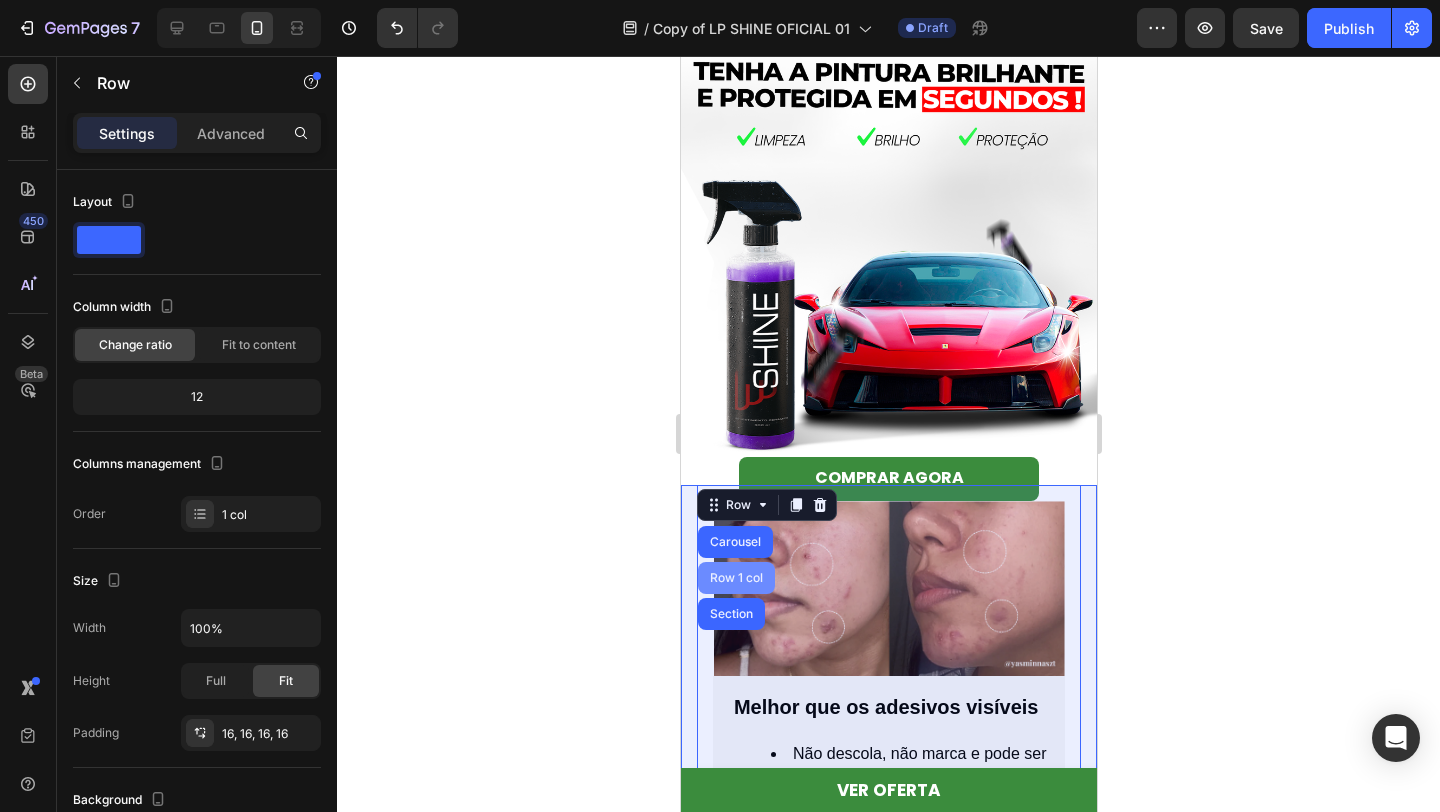 click on "Row 1 col" at bounding box center [735, 578] 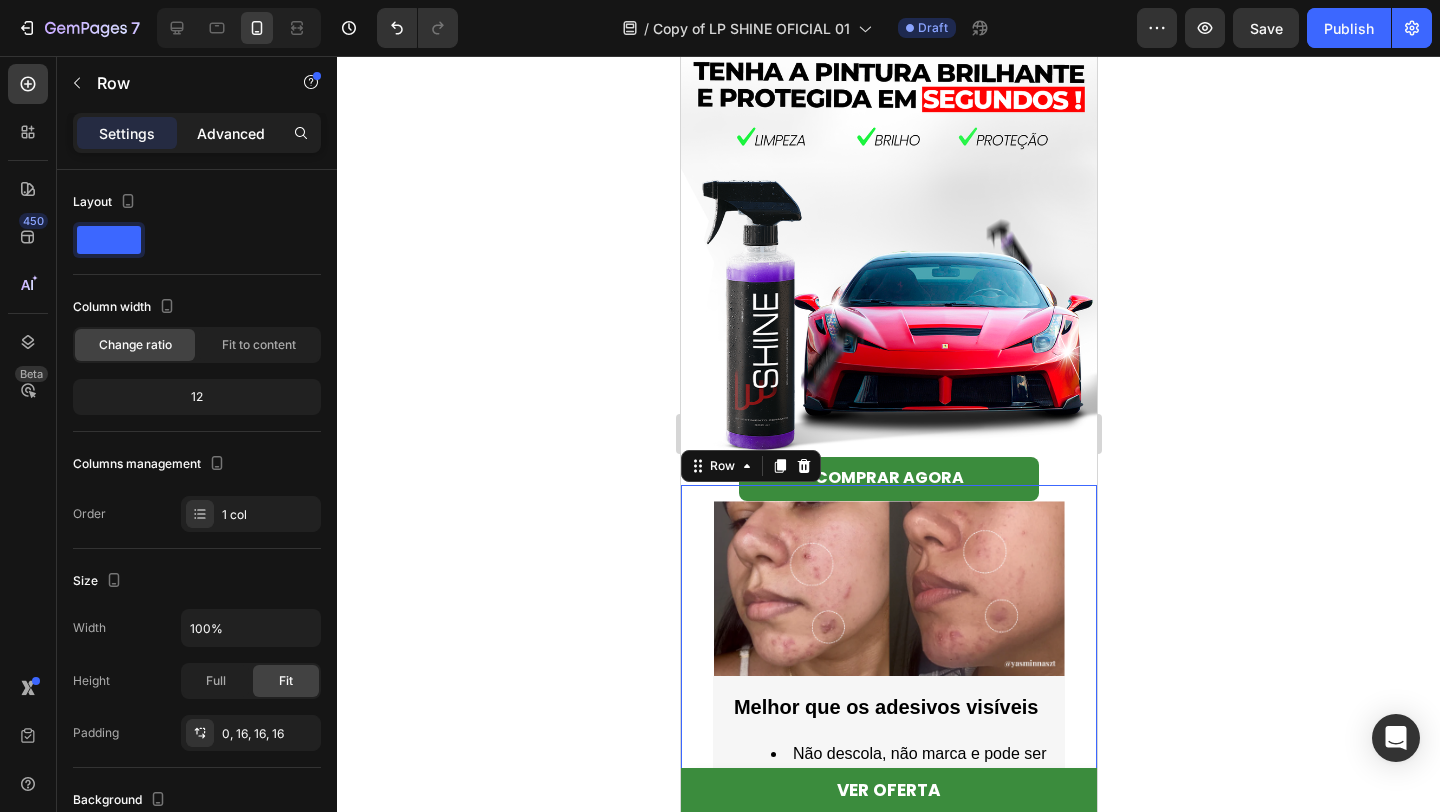 click on "Advanced" at bounding box center (231, 133) 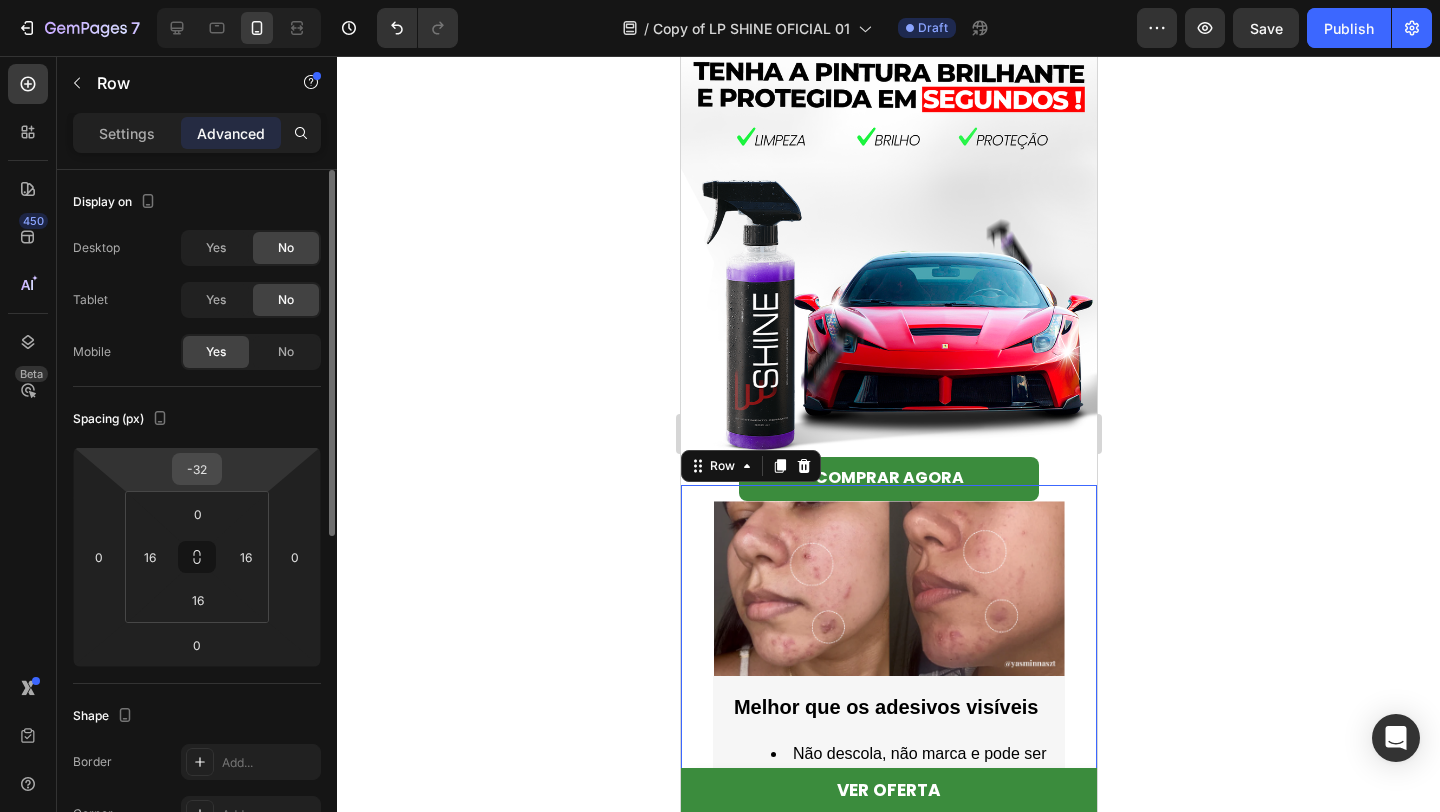 click on "-32" at bounding box center [197, 469] 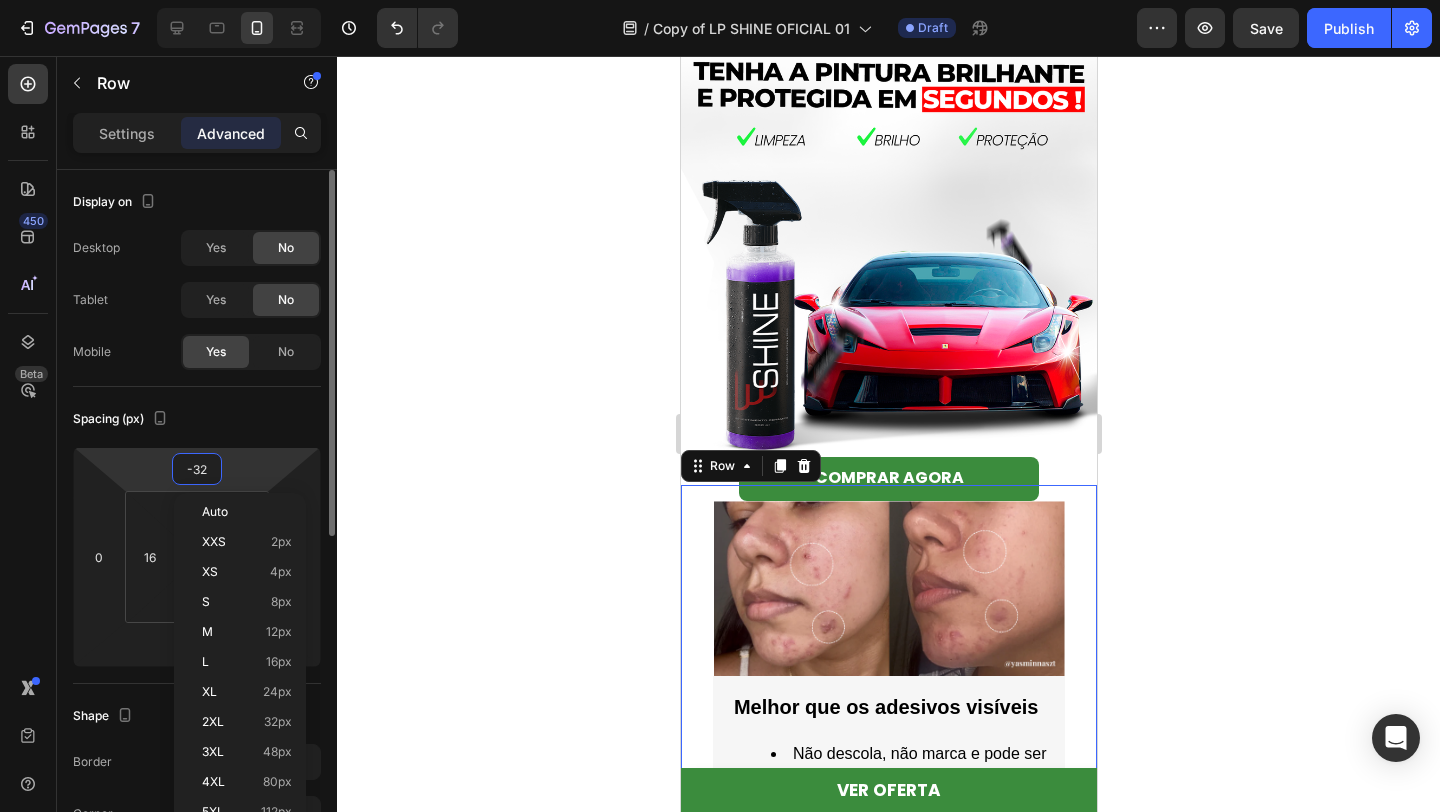 type on "0" 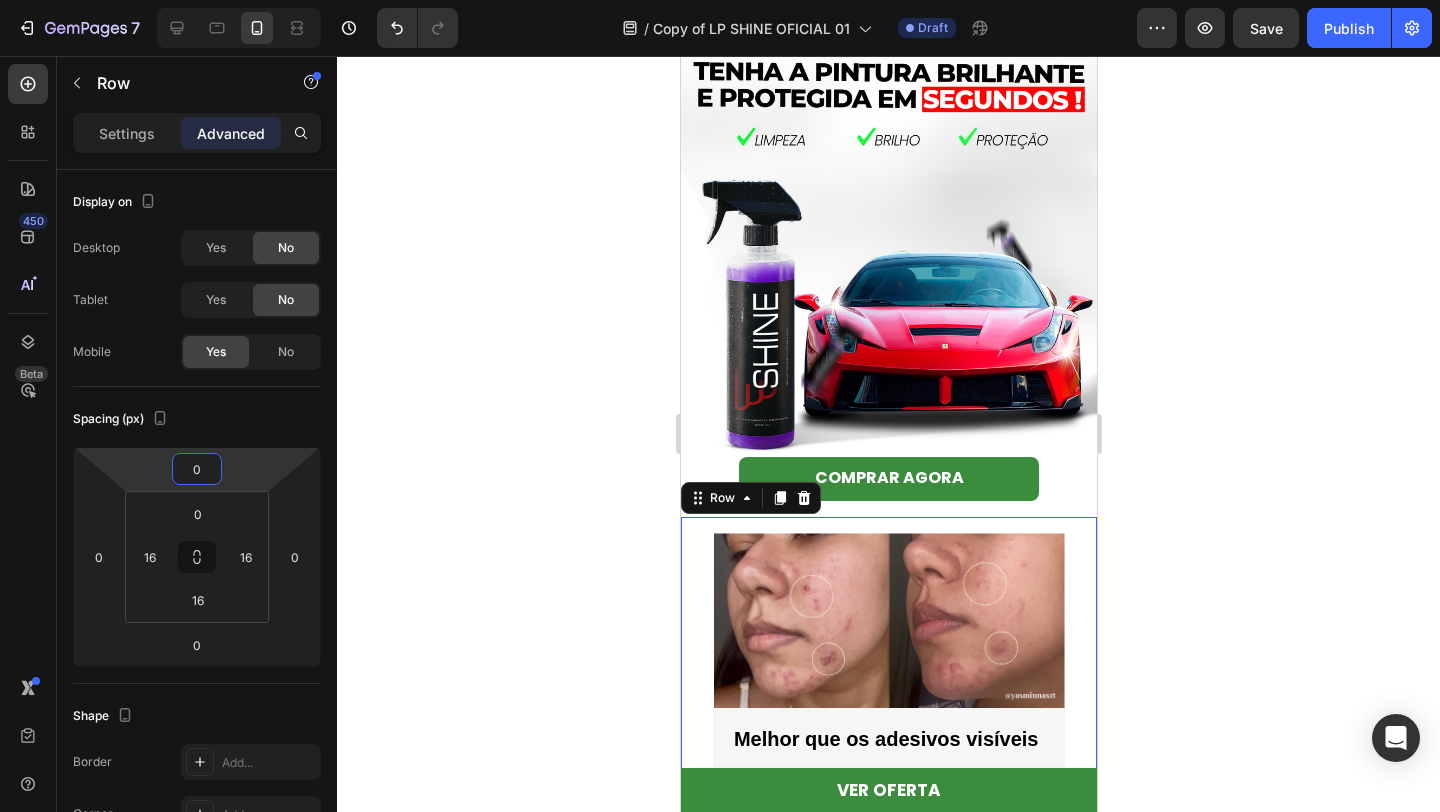 click 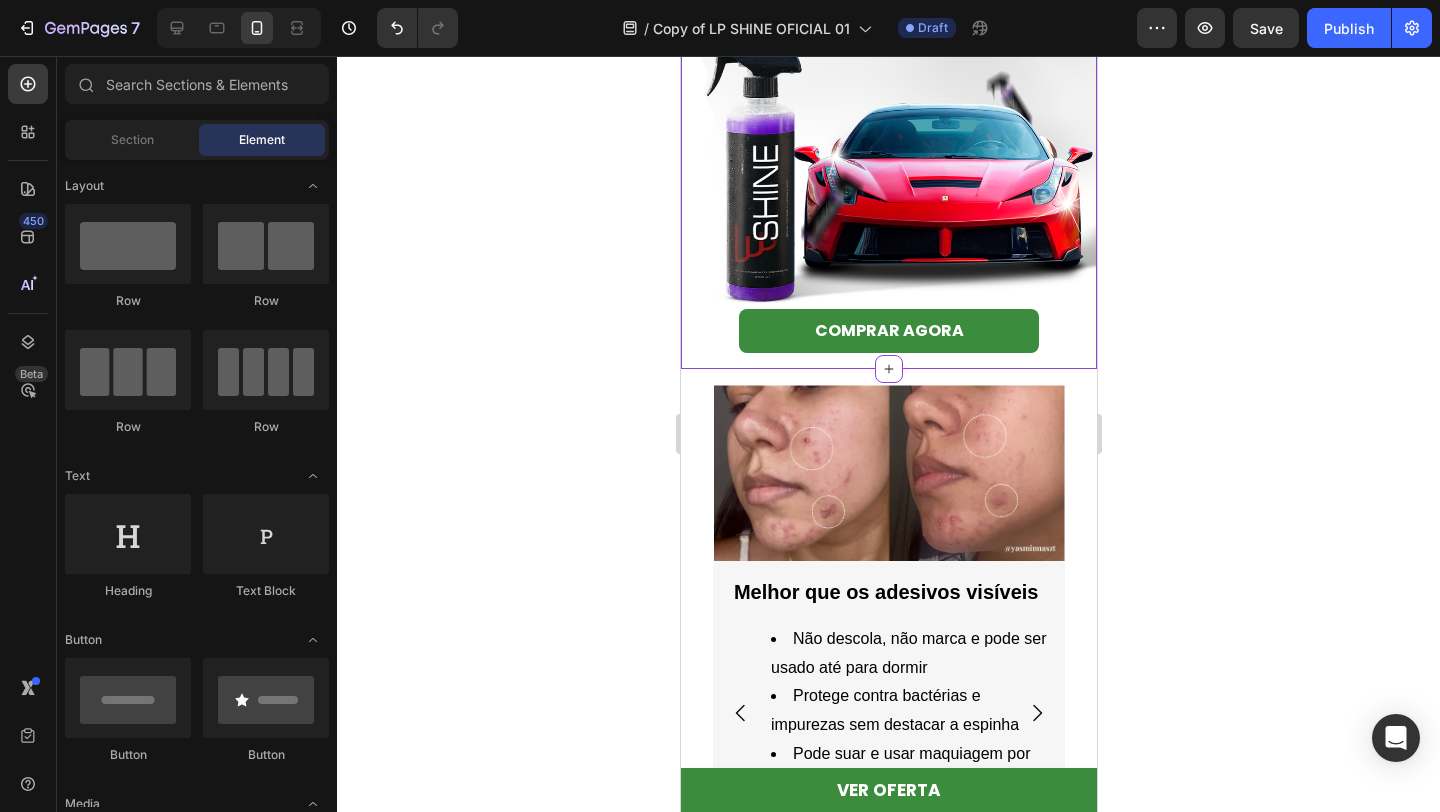 scroll, scrollTop: 0, scrollLeft: 0, axis: both 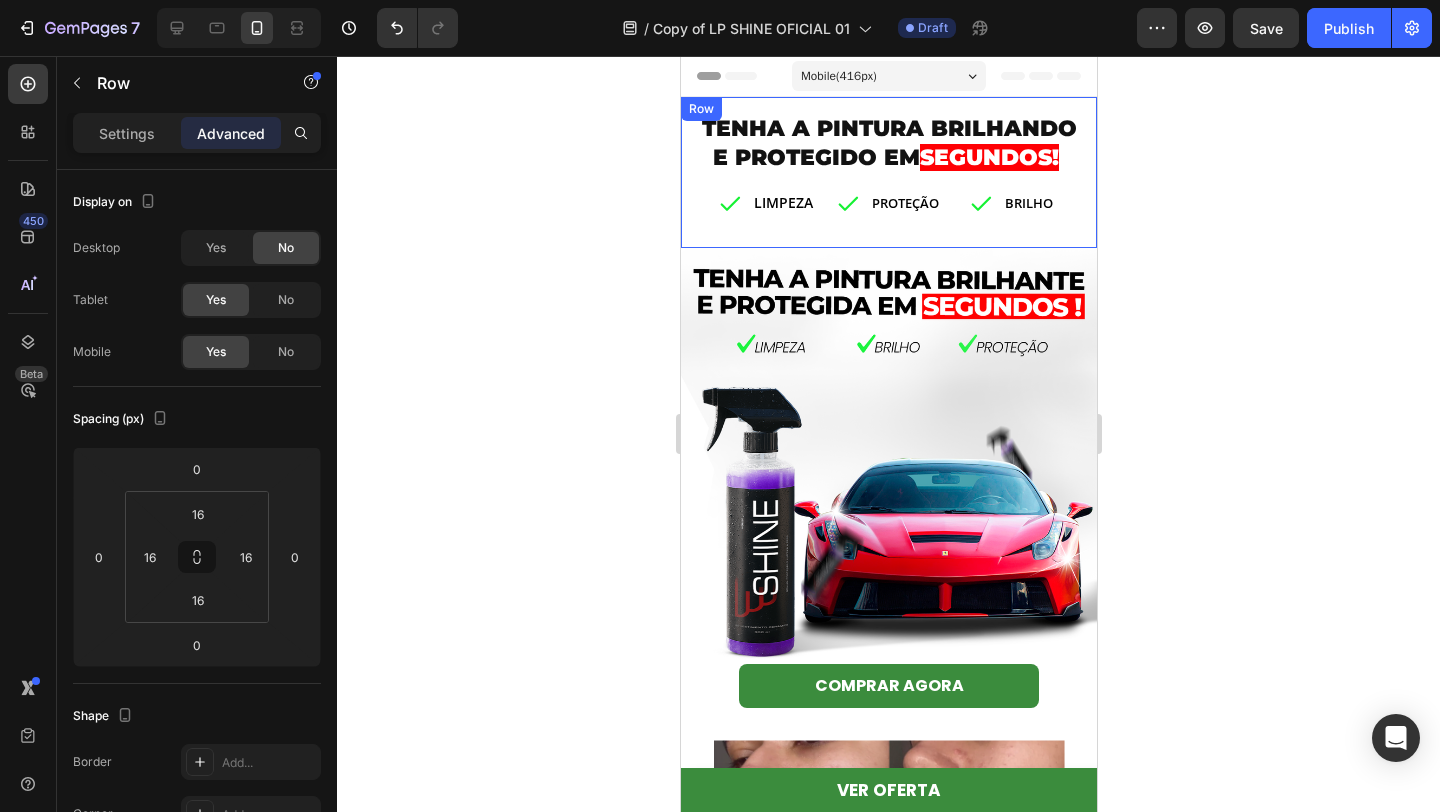 click on "TENHA A PINTURA BRILHANDO E PROTEGIDO EM  SEGUNDOS !   Heading
Icon LIMPEZA Text block Row
Icon PROTEÇÃO Text block Row
Icon BRILHO Text block Row Row Row Row" at bounding box center (888, 172) 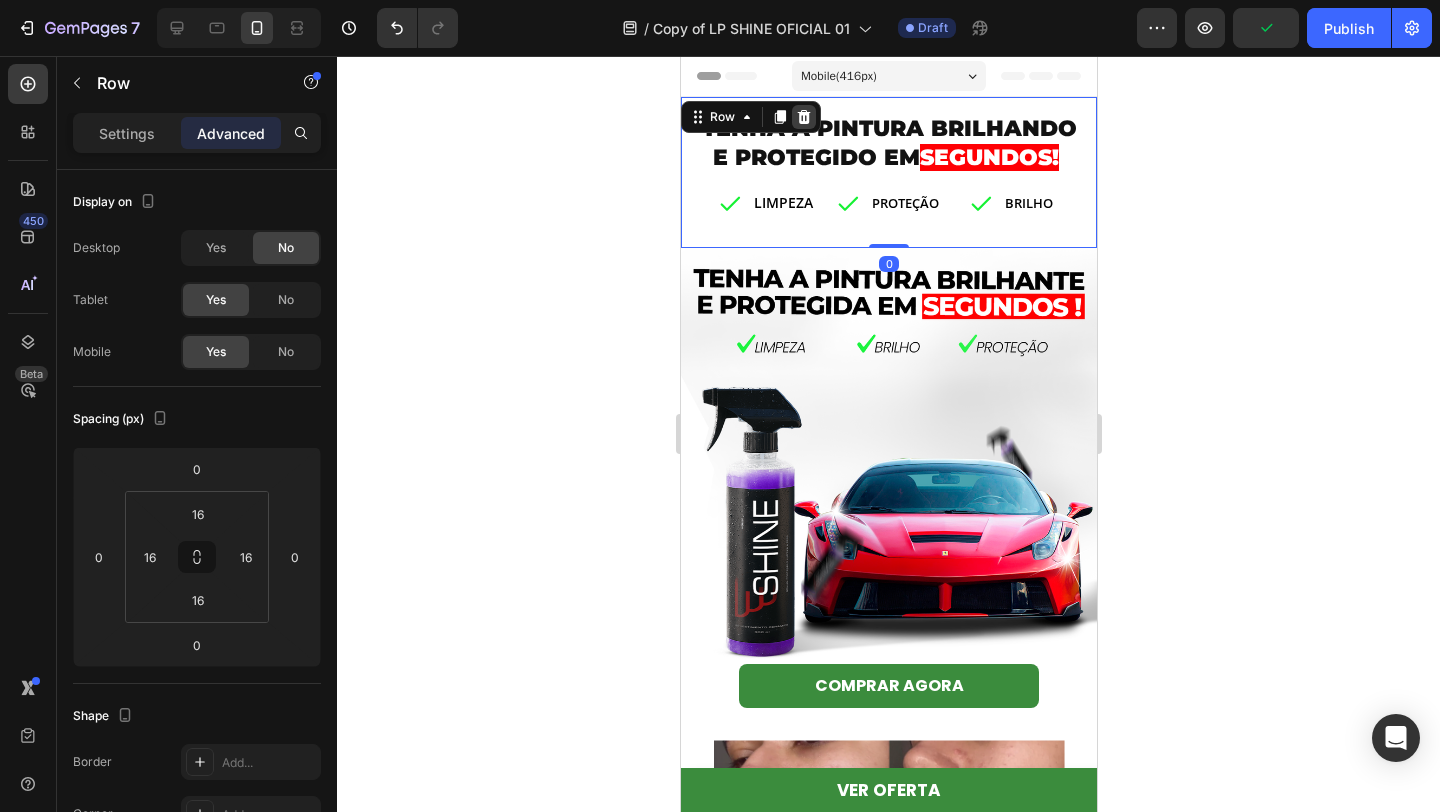 click 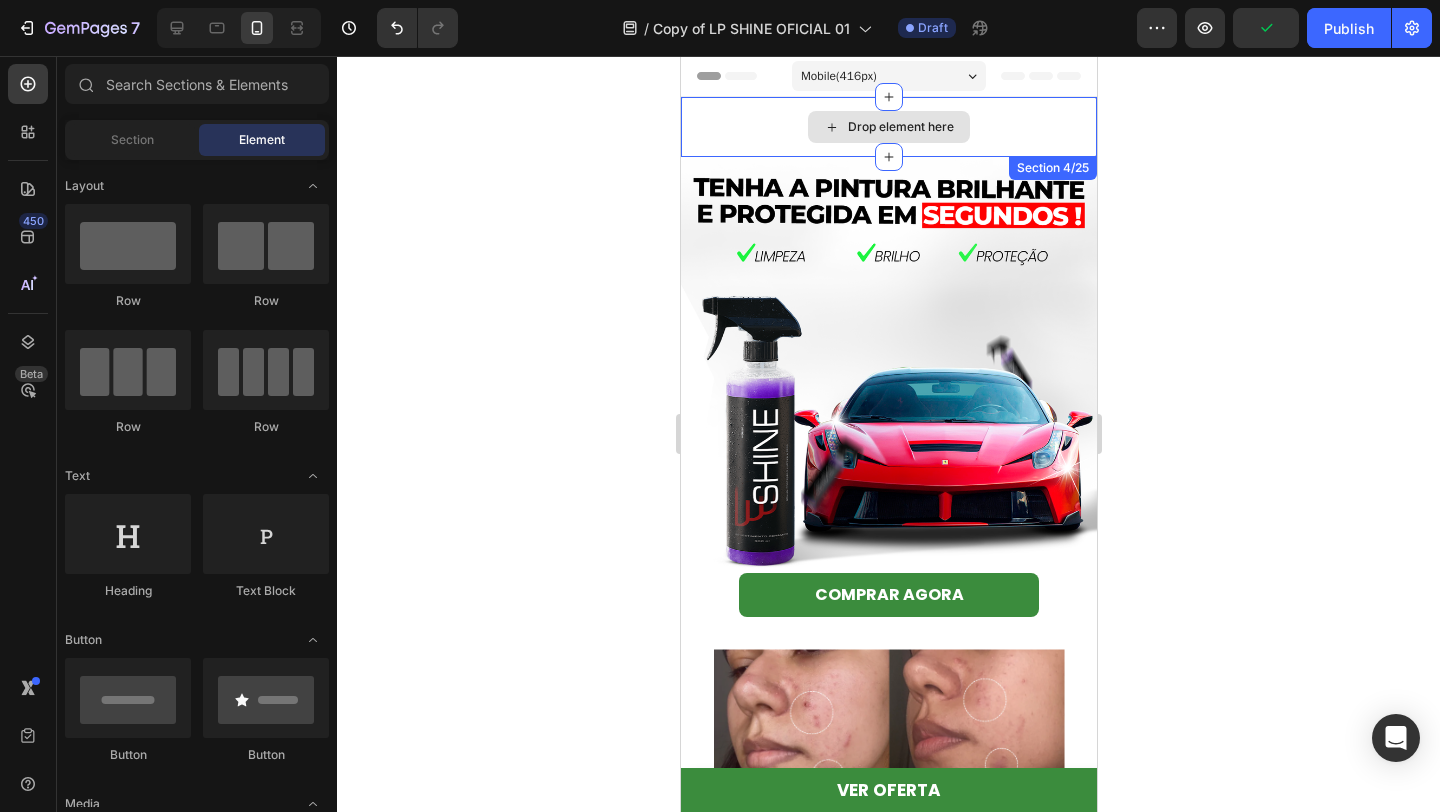 click on "Drop element here" at bounding box center [888, 127] 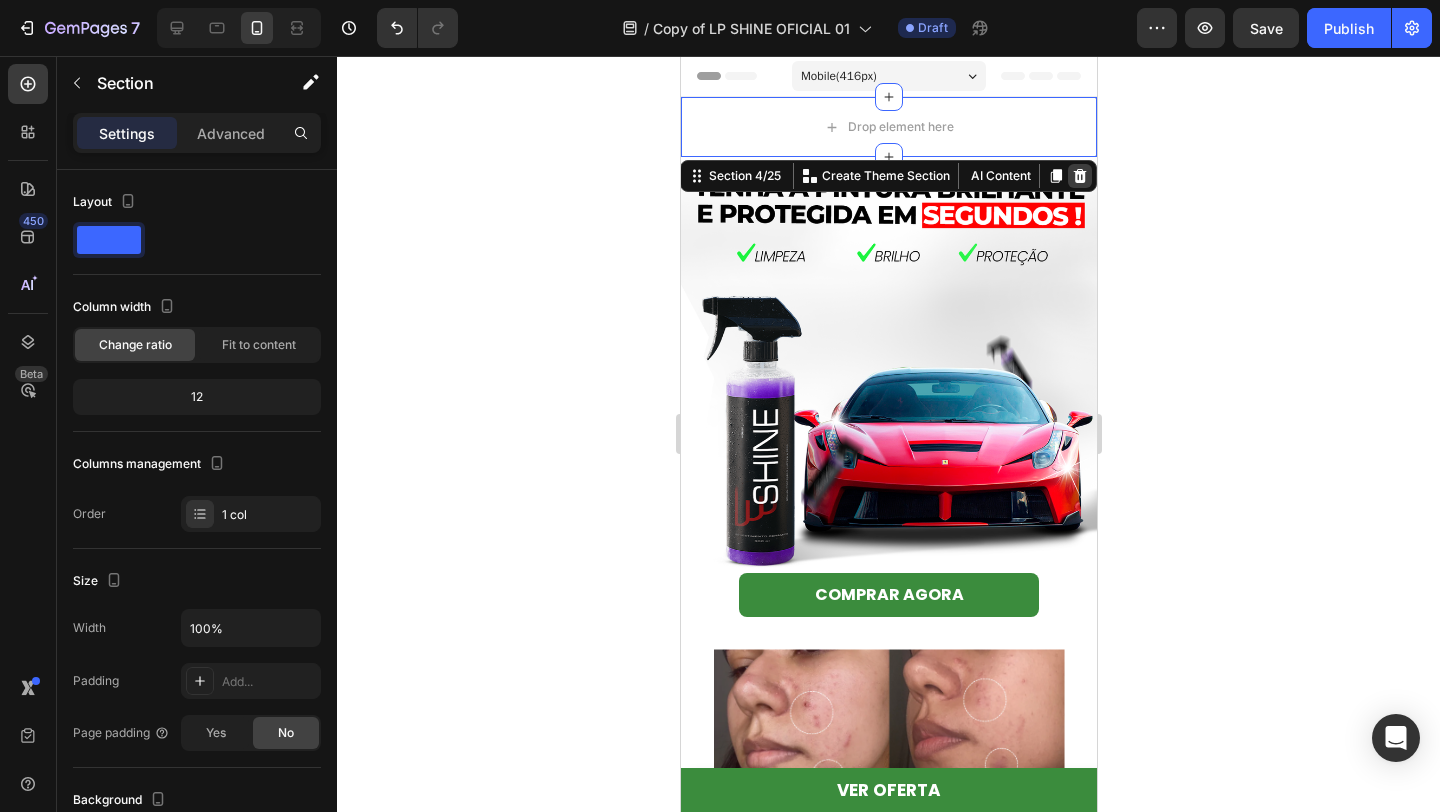 click 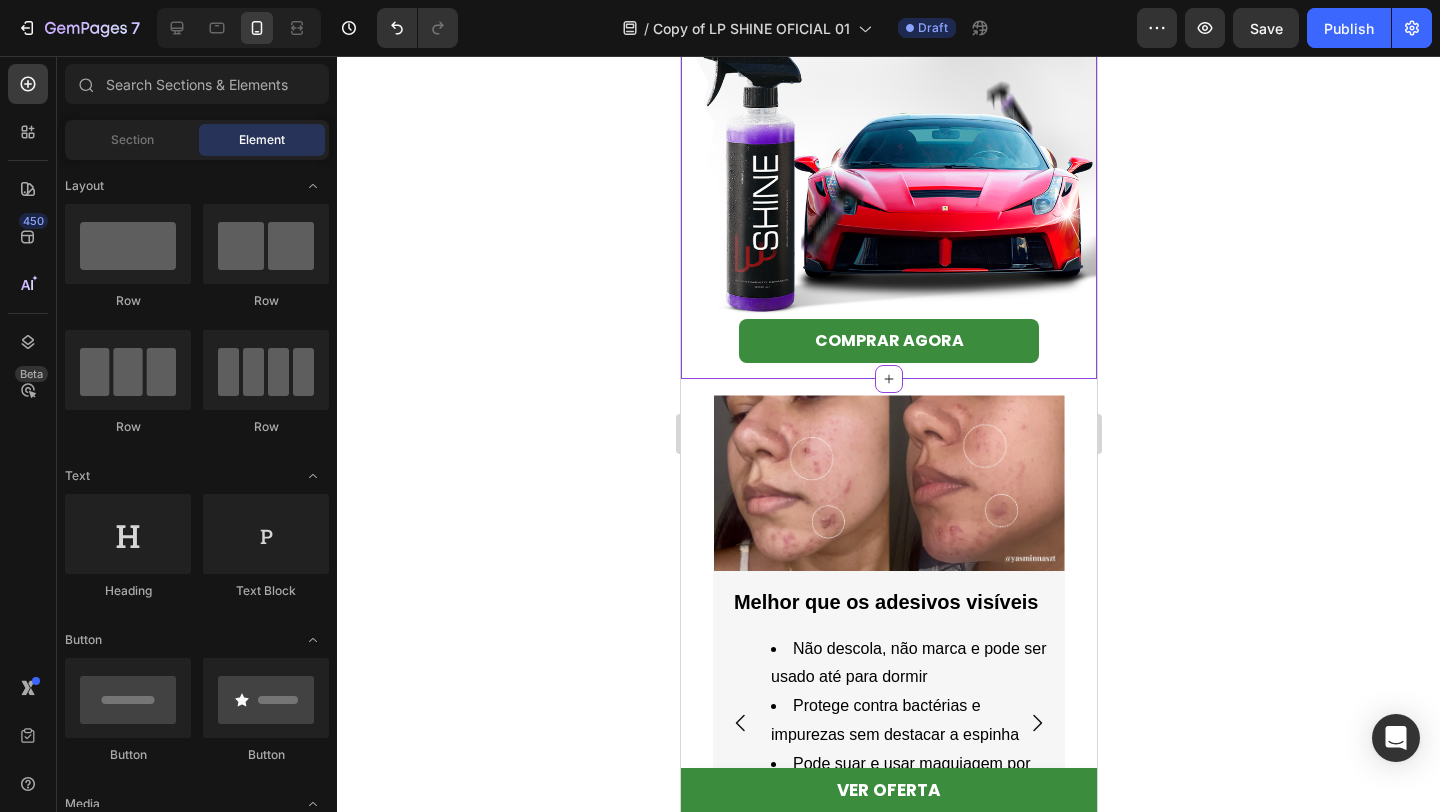 scroll, scrollTop: 196, scrollLeft: 0, axis: vertical 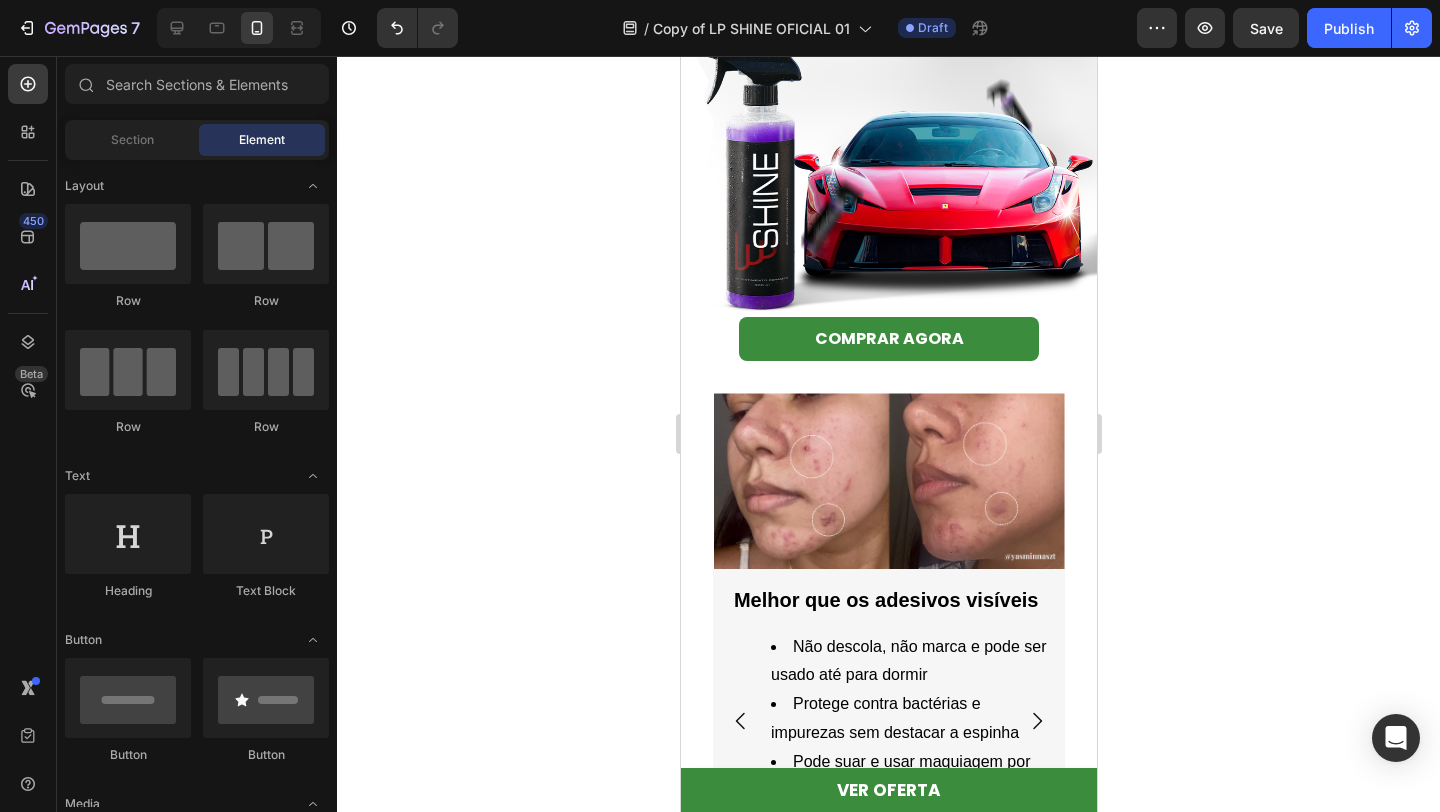 click 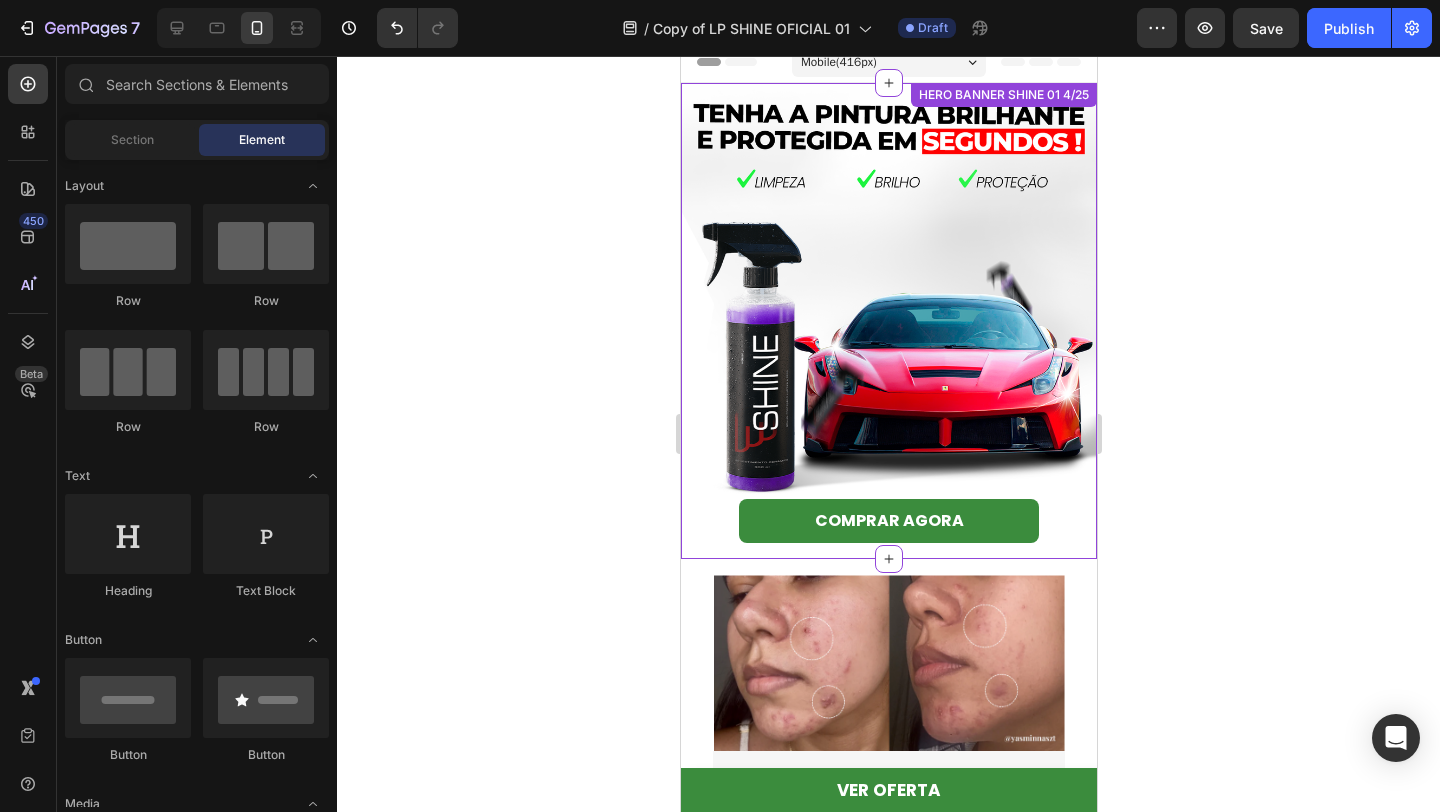 scroll, scrollTop: 0, scrollLeft: 0, axis: both 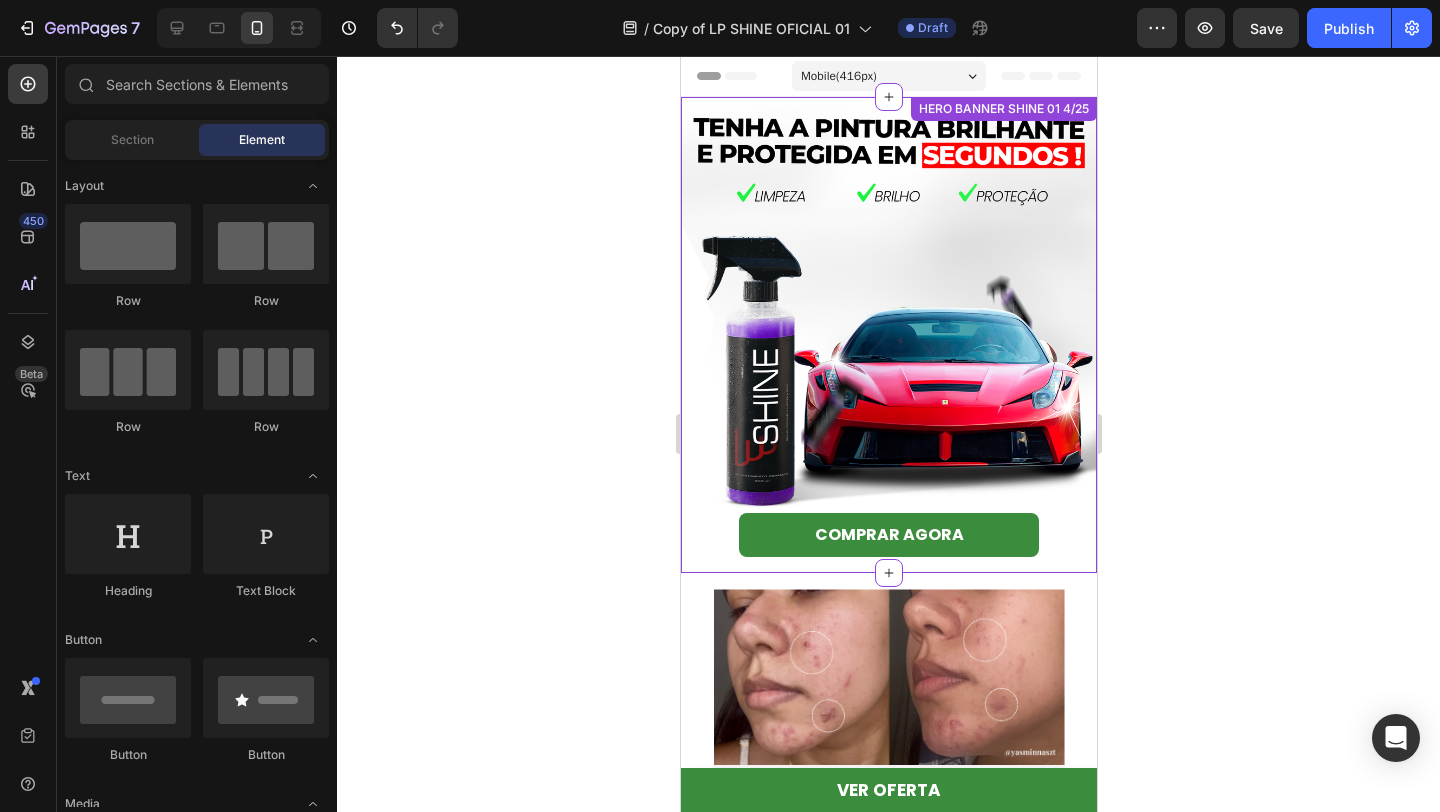 click 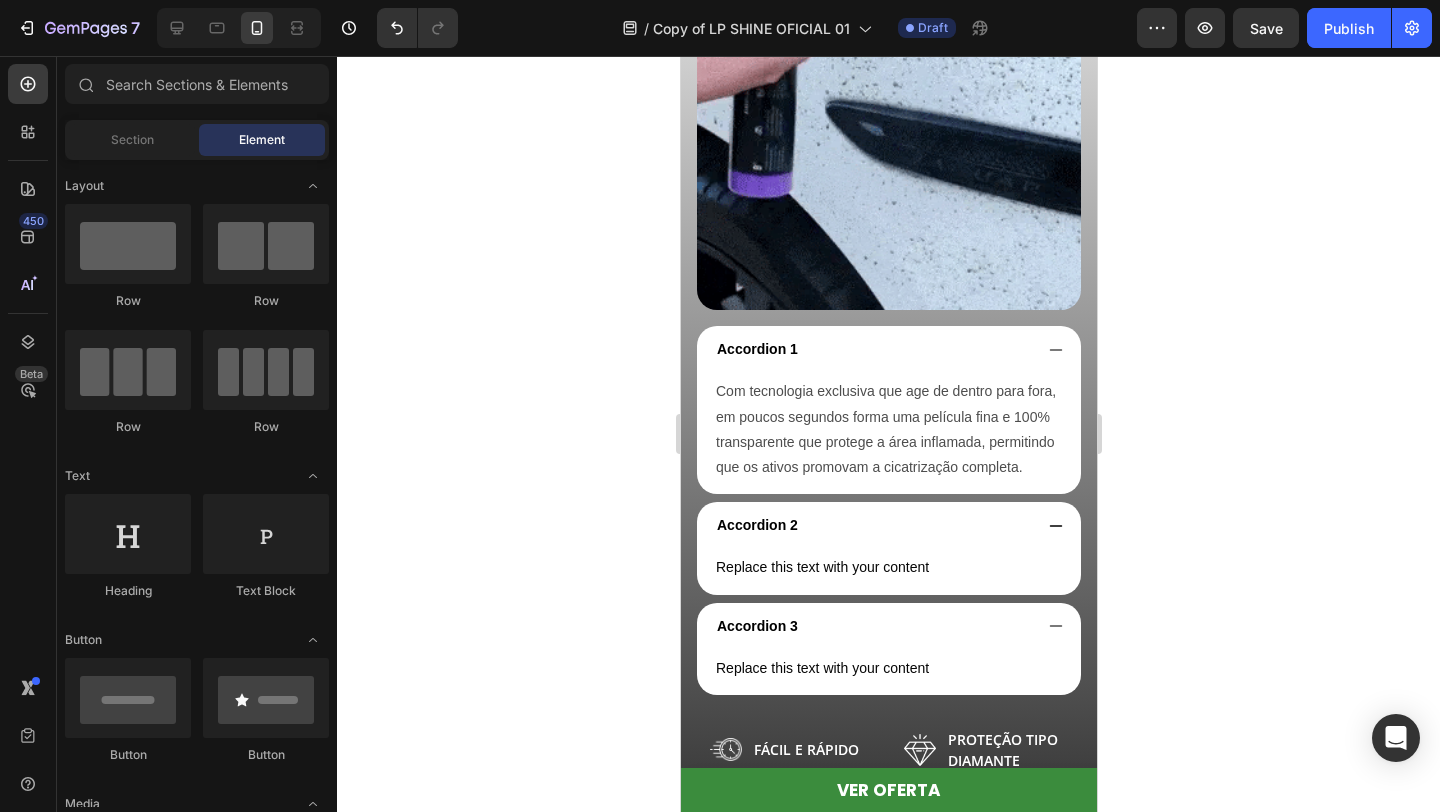 scroll, scrollTop: 1544, scrollLeft: 0, axis: vertical 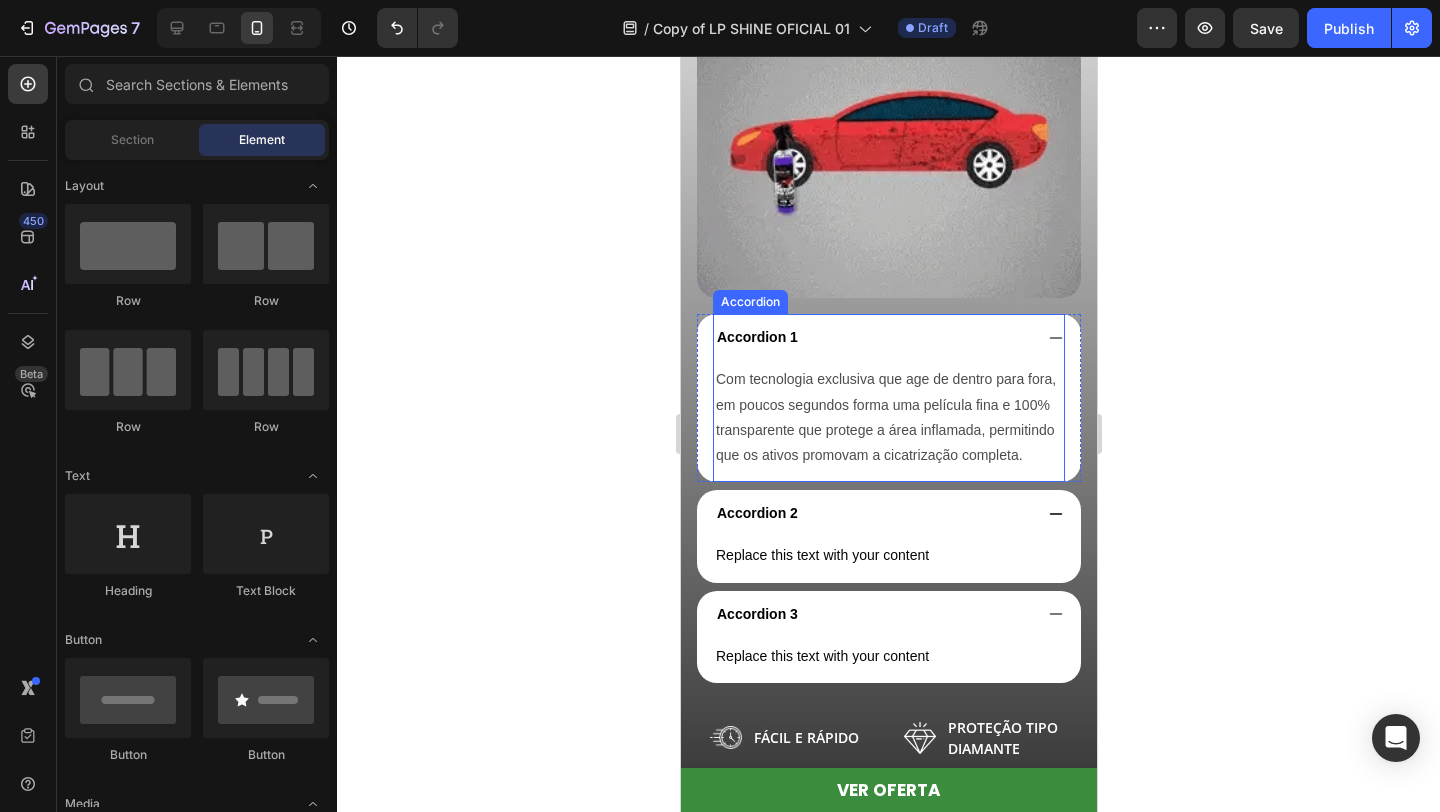 click 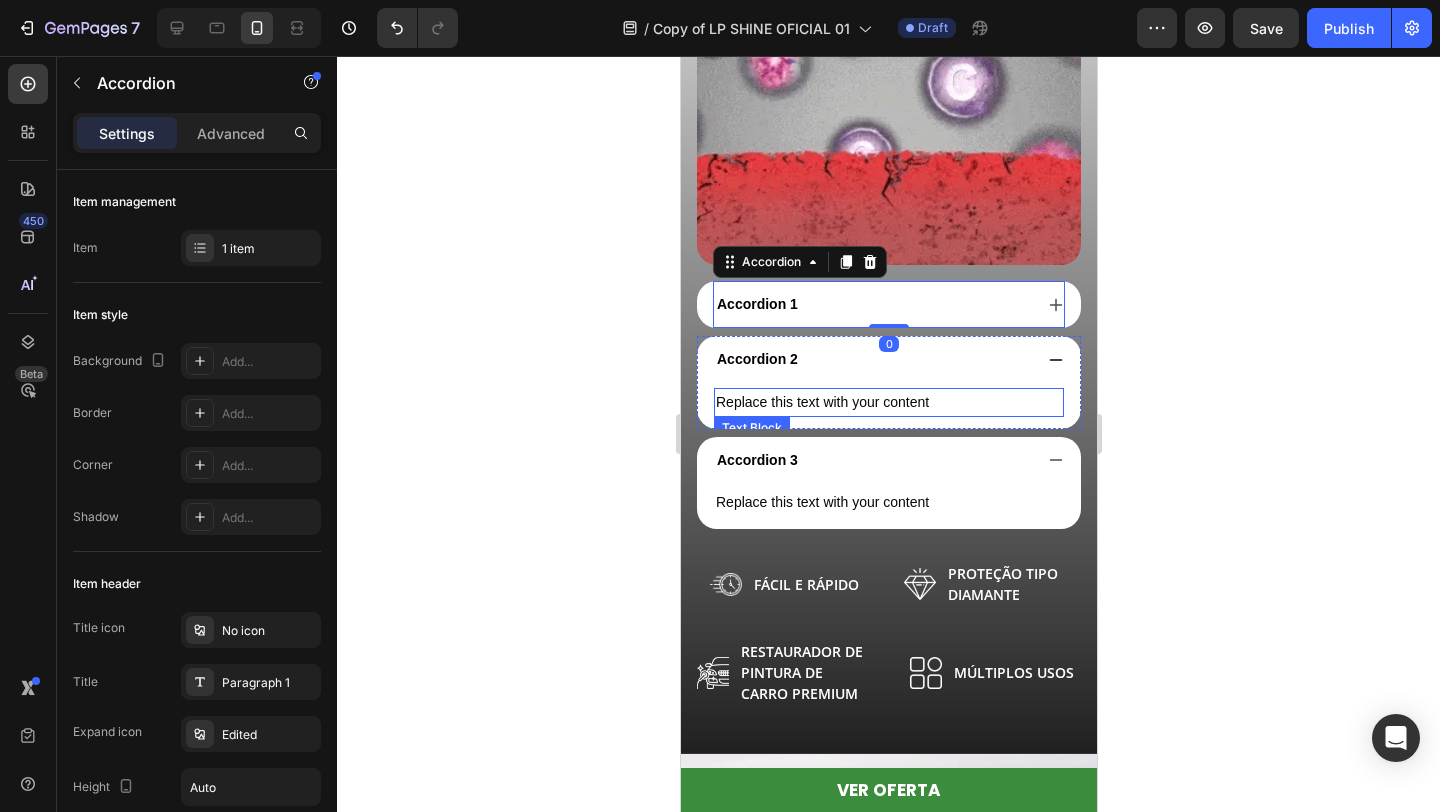 scroll, scrollTop: 1619, scrollLeft: 0, axis: vertical 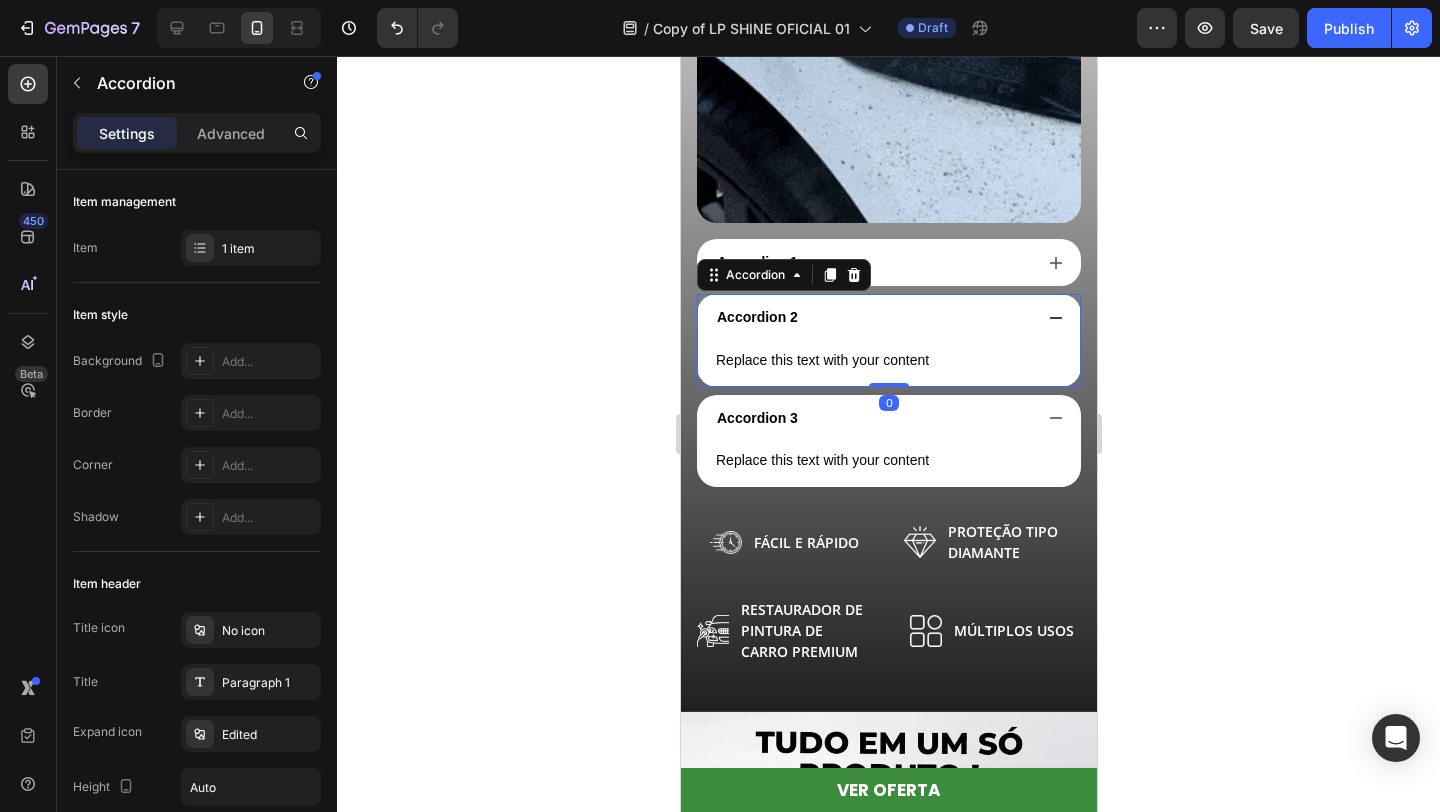 click 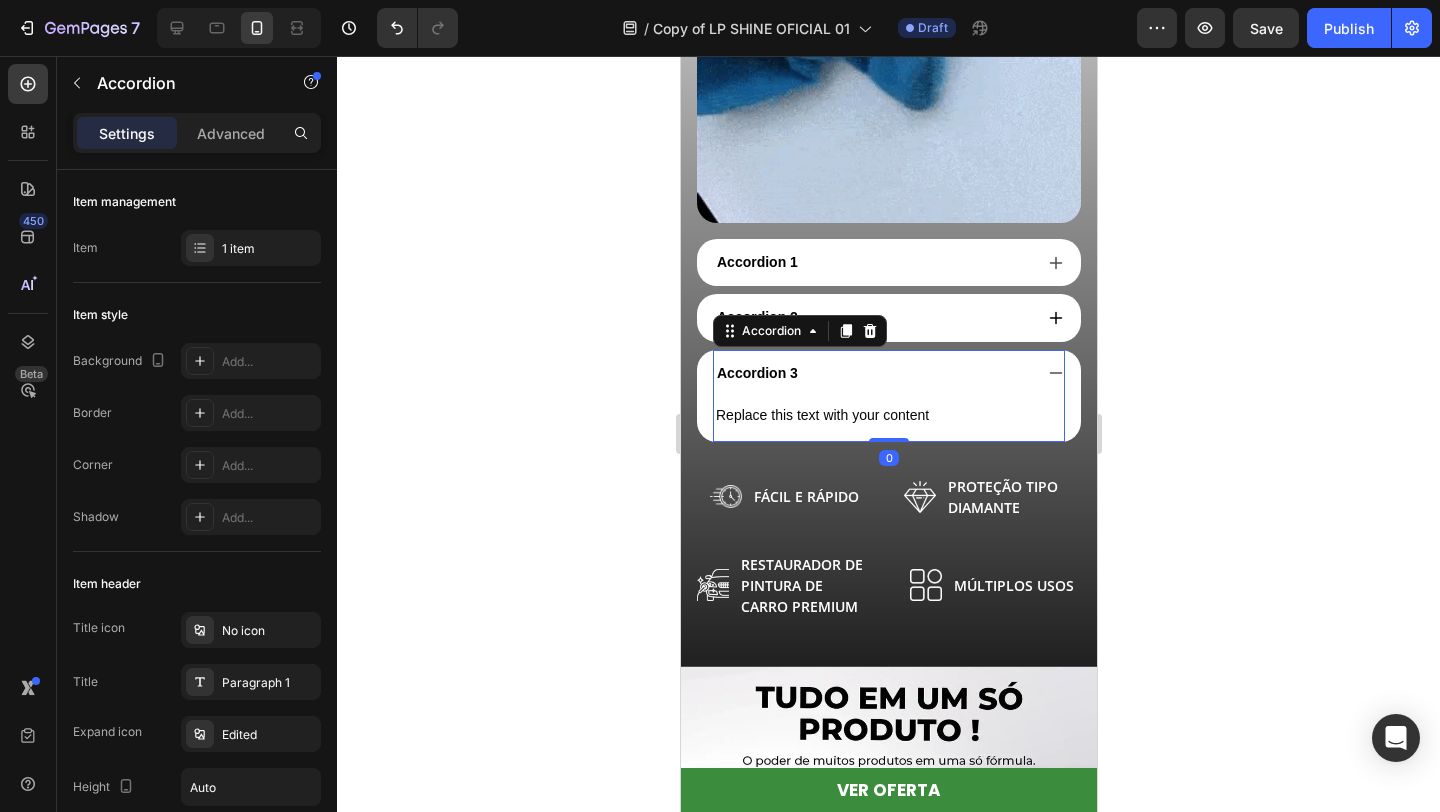 click 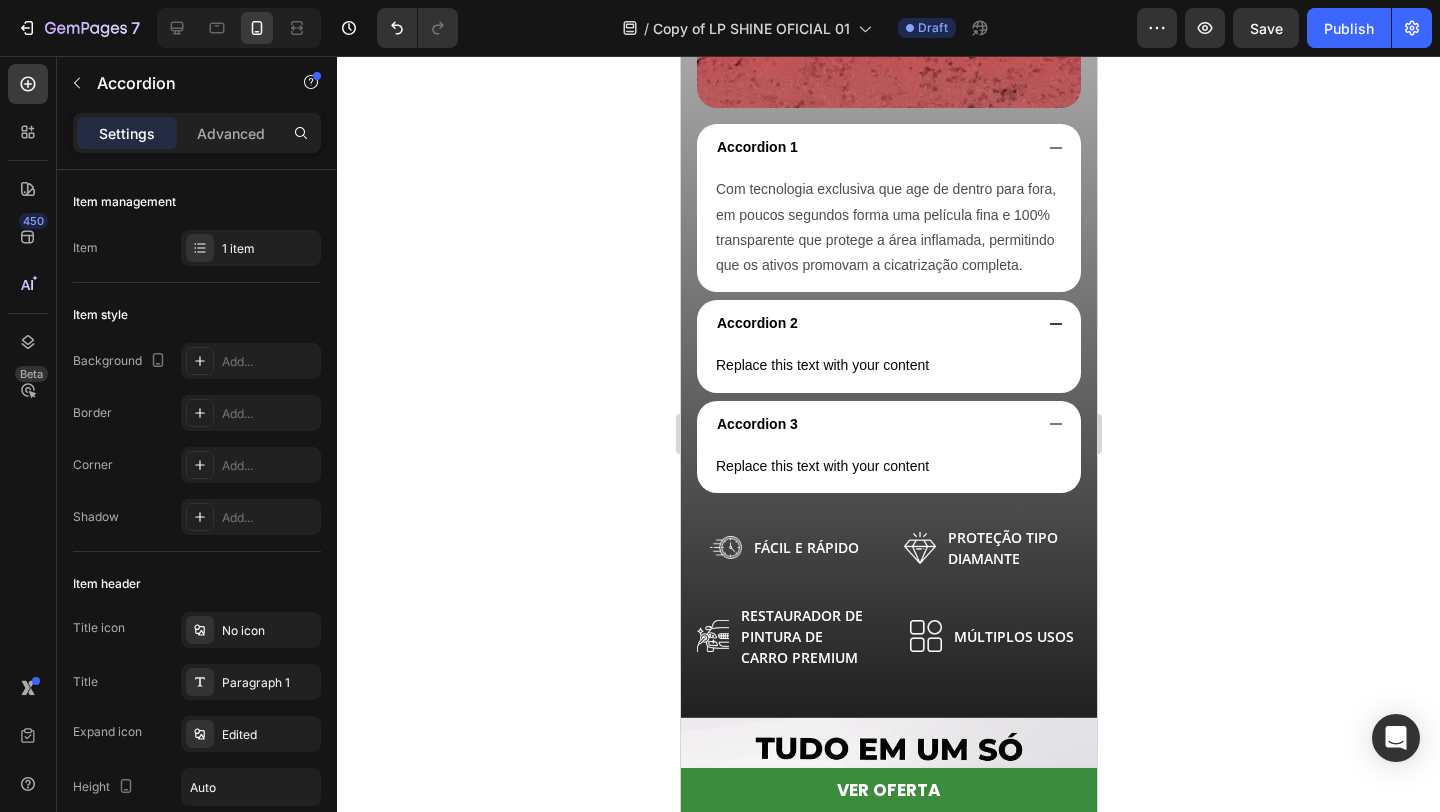 scroll, scrollTop: 1323, scrollLeft: 0, axis: vertical 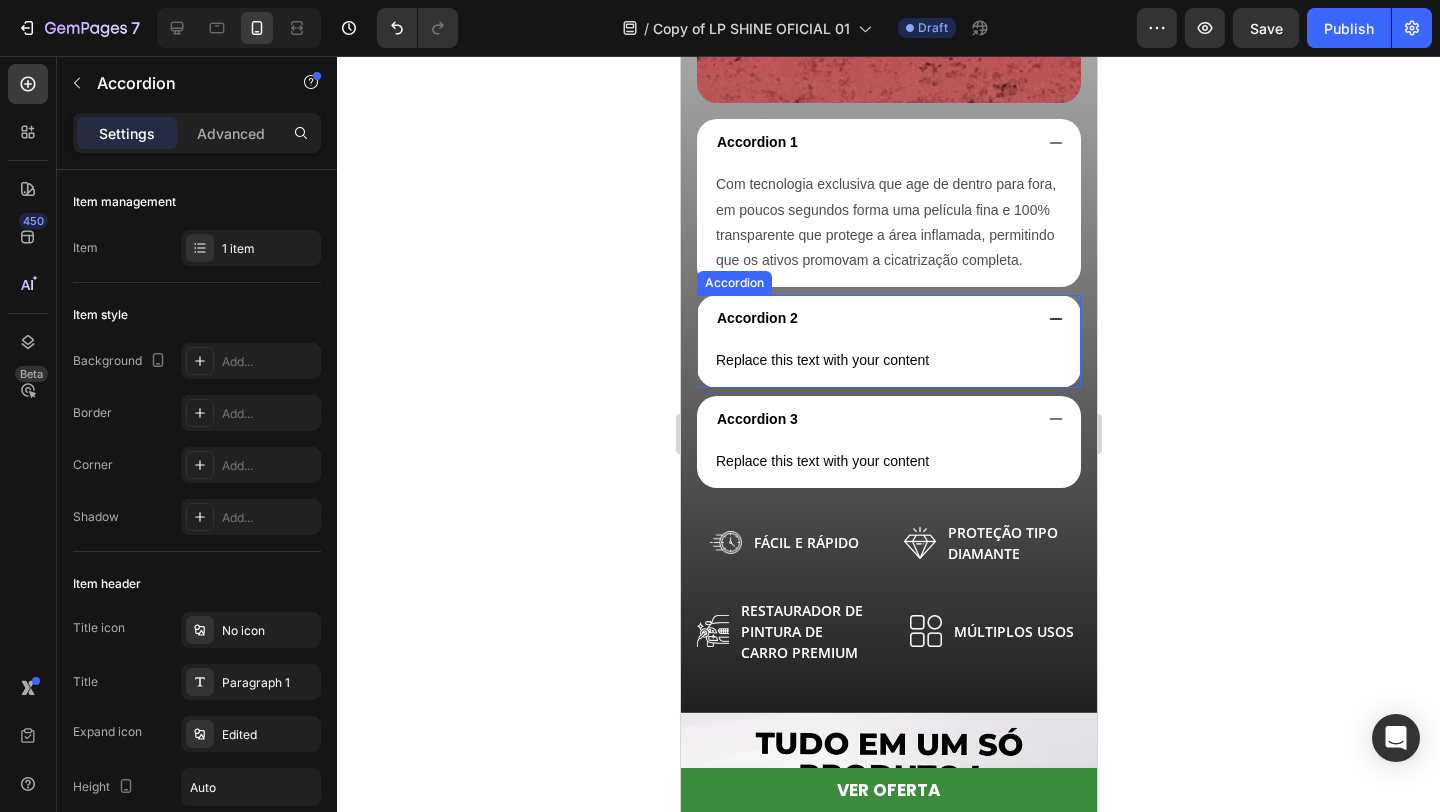 click on "Accordion 2" at bounding box center [888, 318] 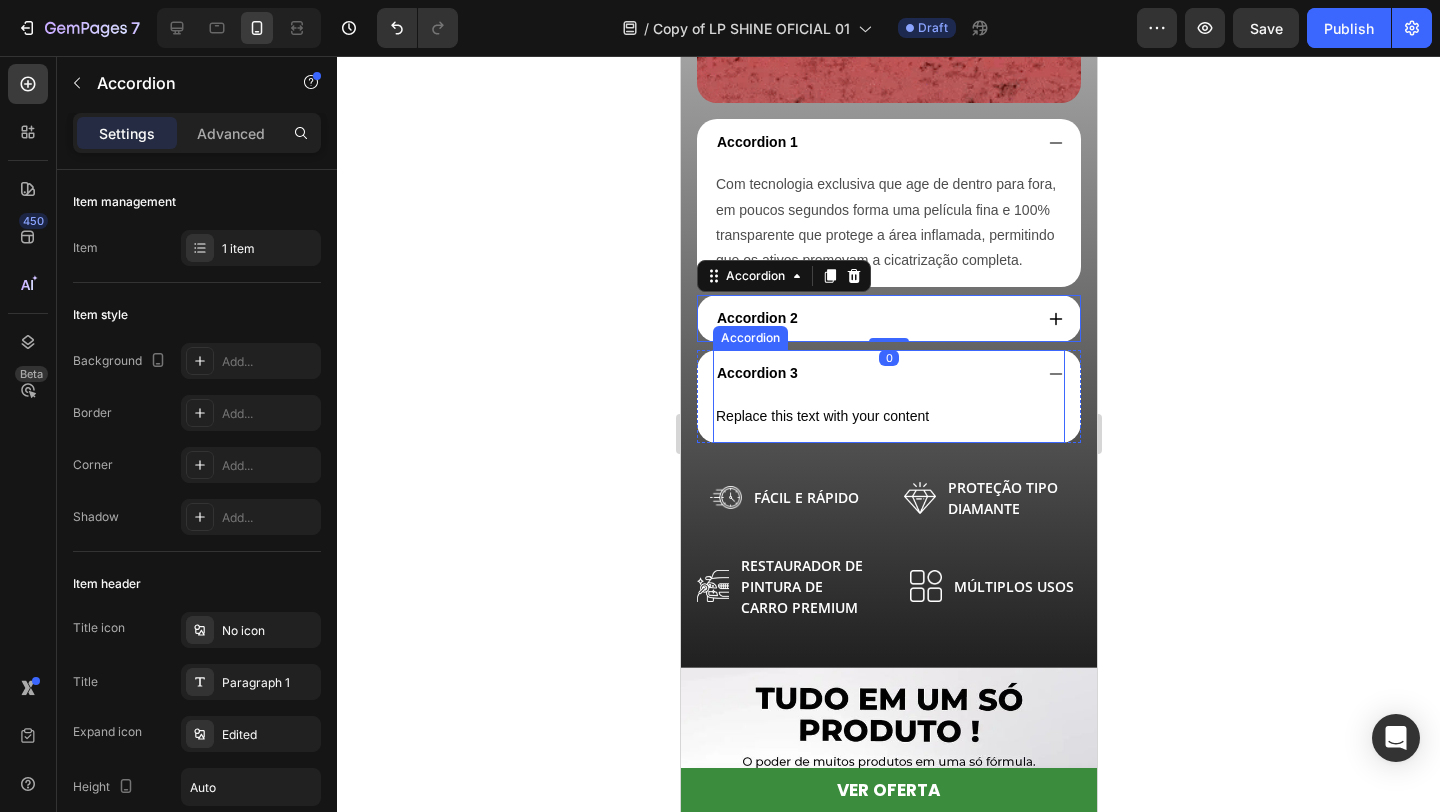 click 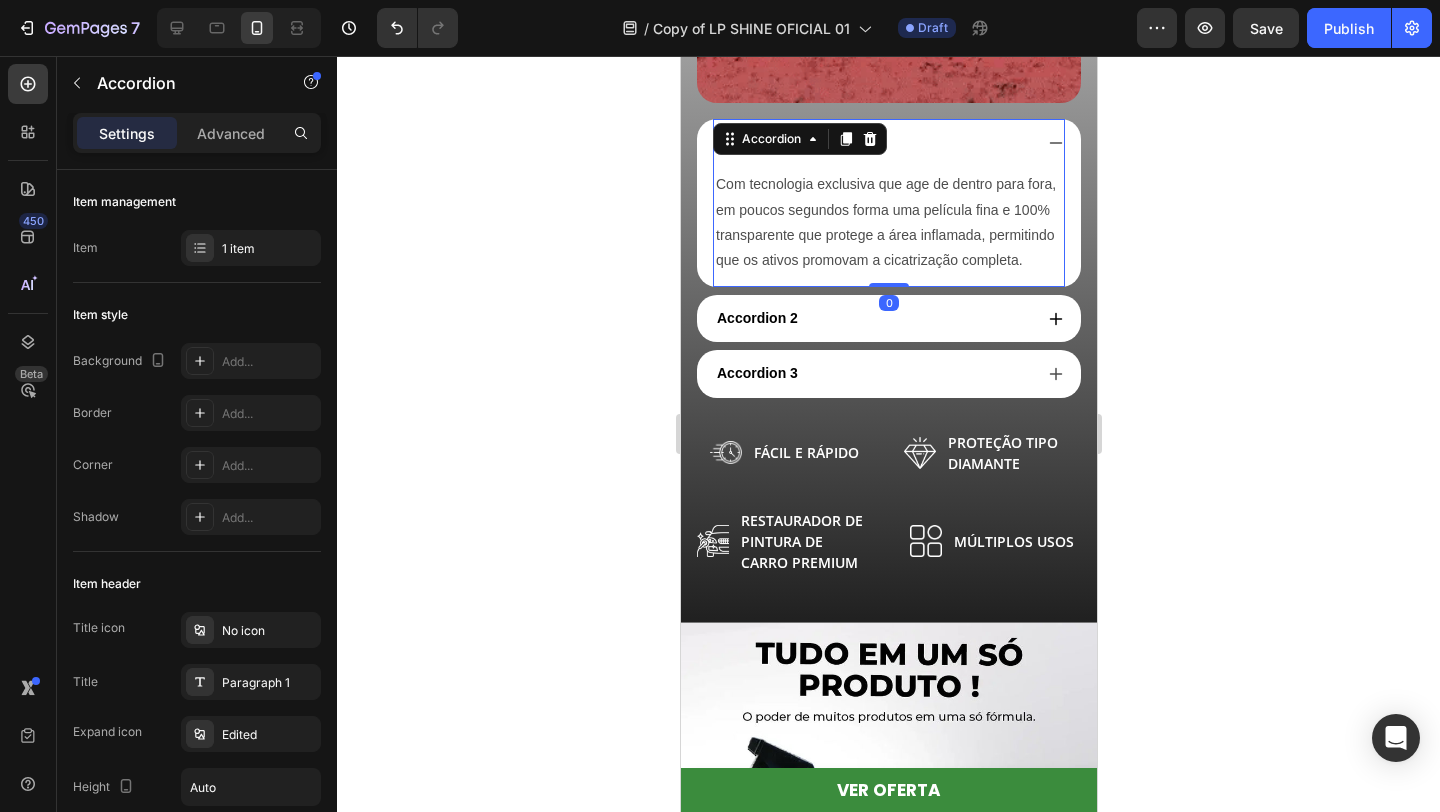 click 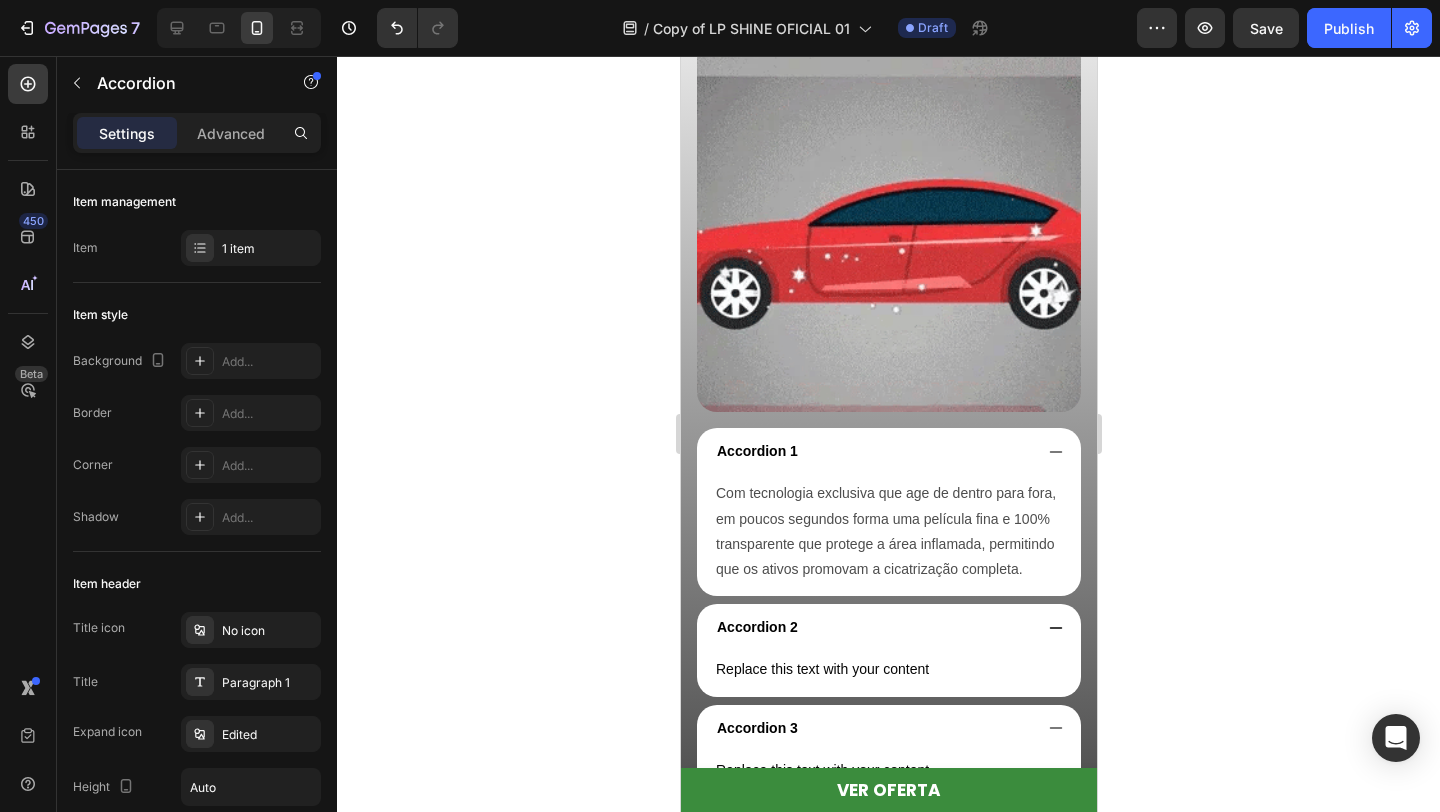scroll, scrollTop: 1428, scrollLeft: 0, axis: vertical 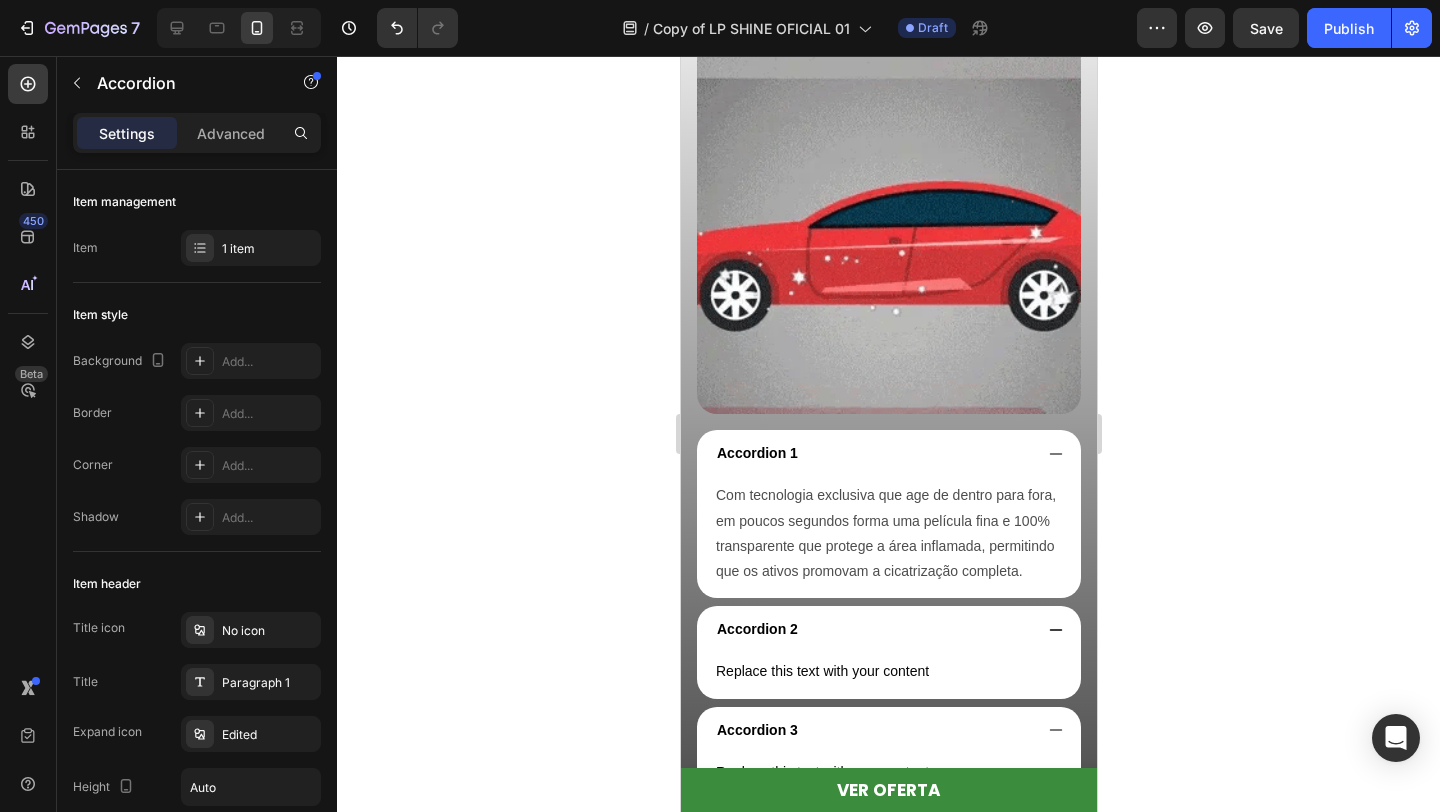 click 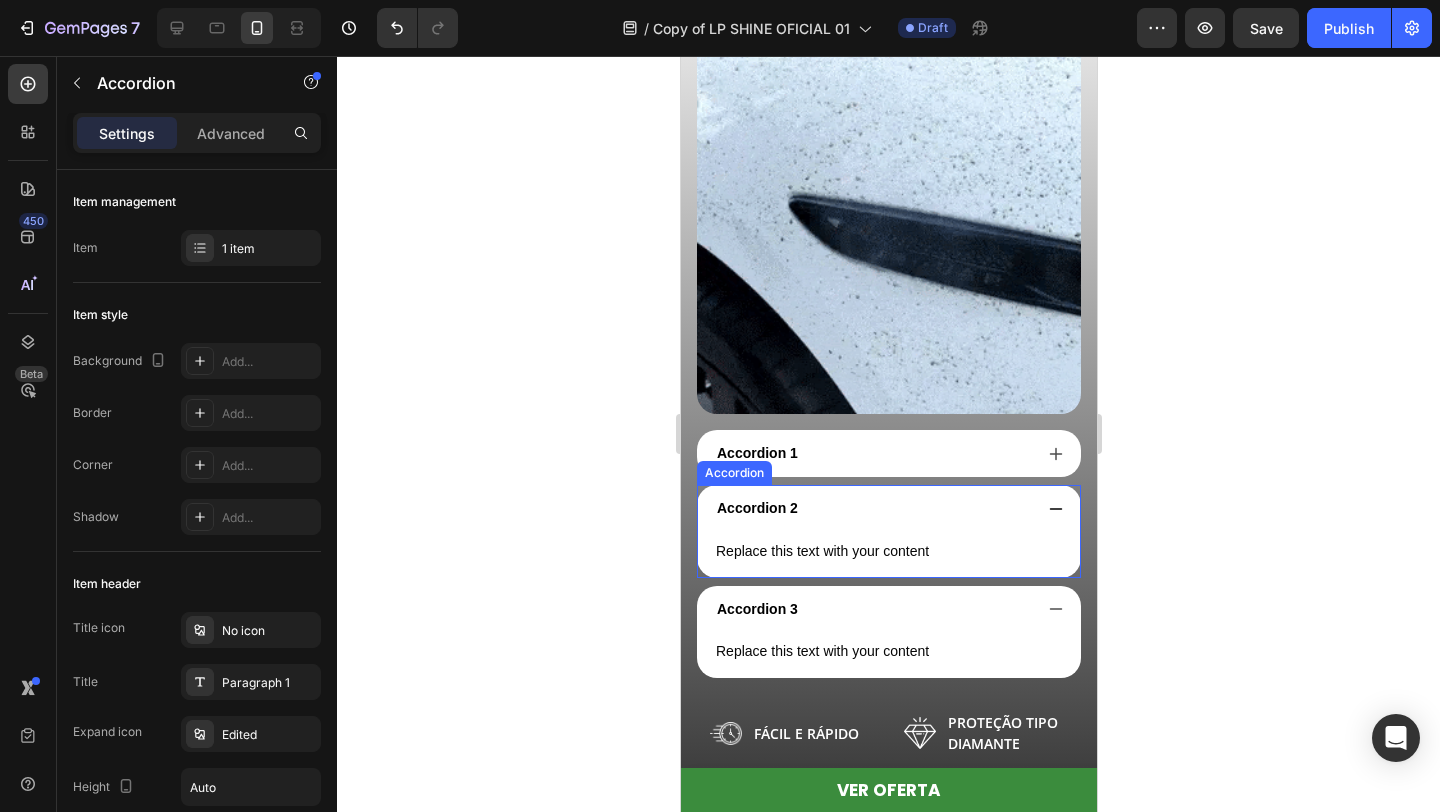 click 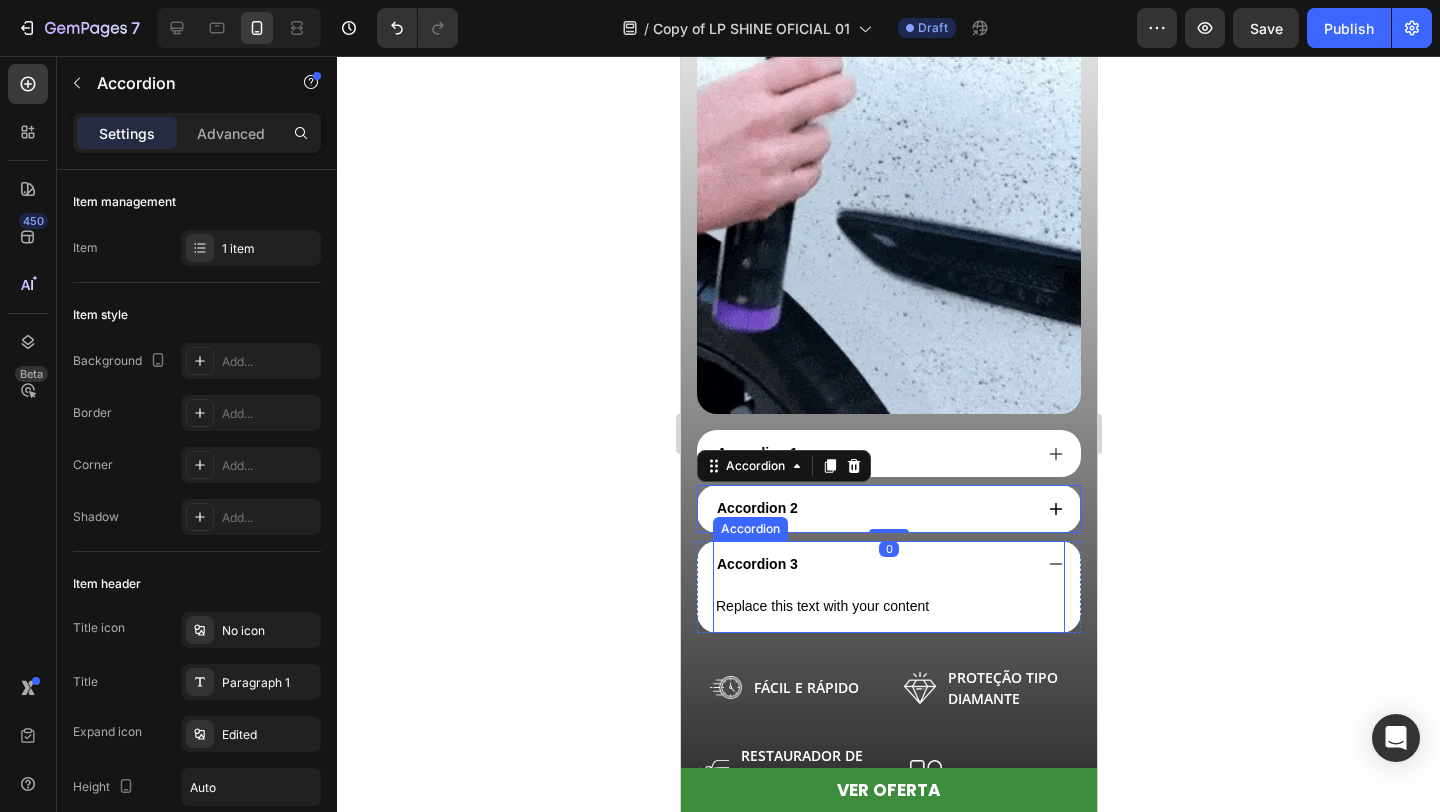 click on "Accordion 3" at bounding box center (888, 564) 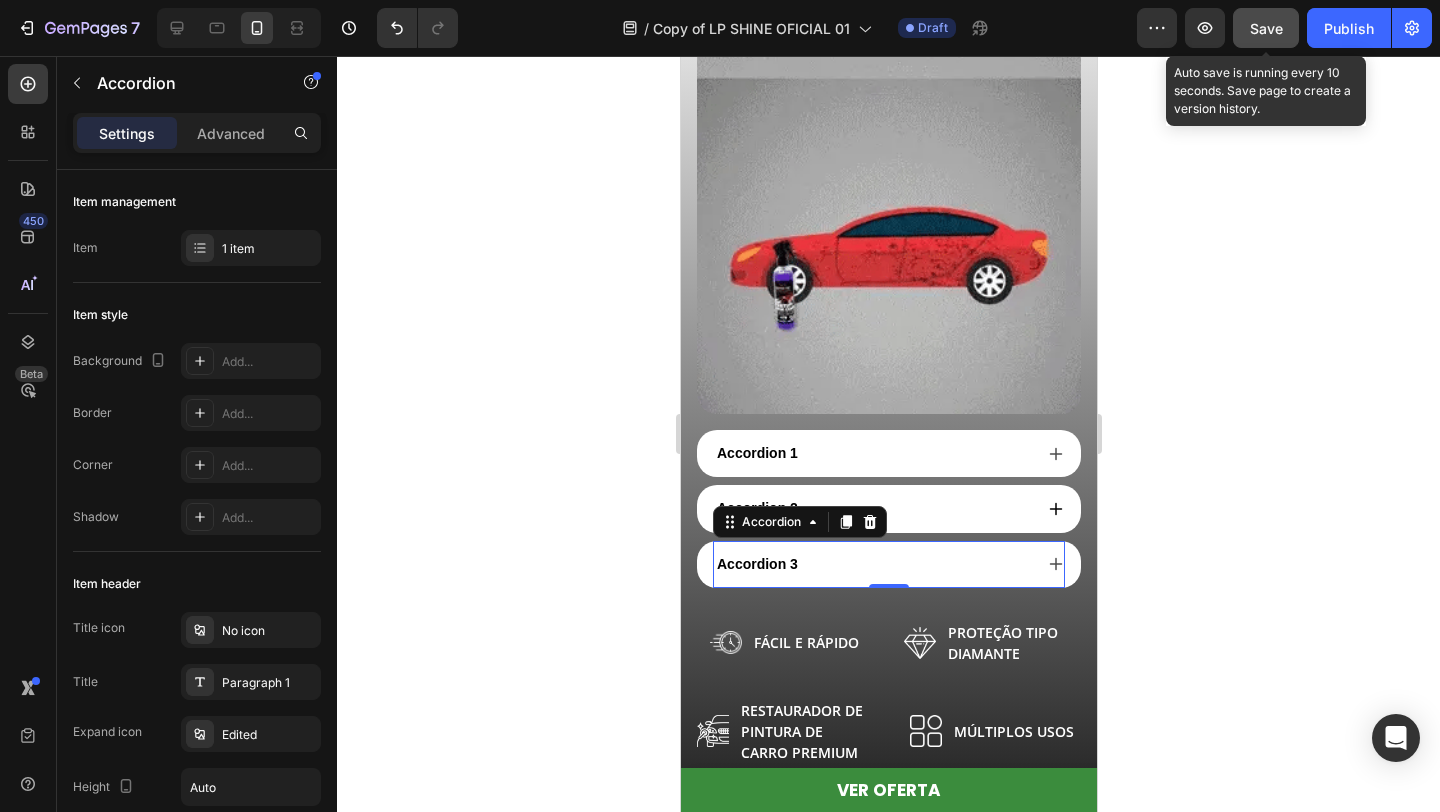 click on "Save" 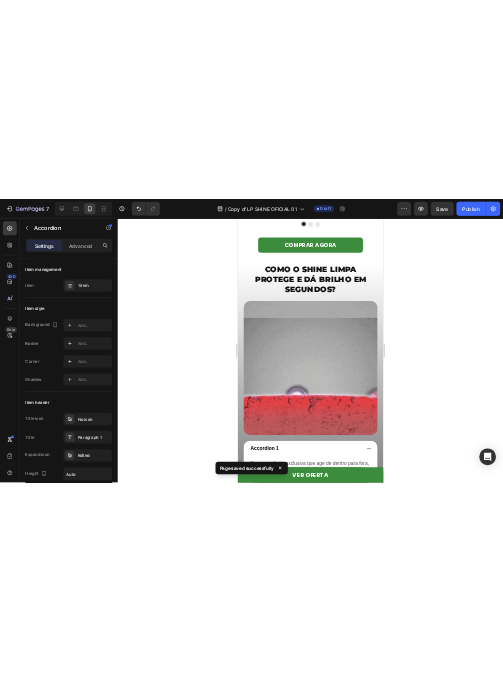 scroll, scrollTop: 1169, scrollLeft: 0, axis: vertical 